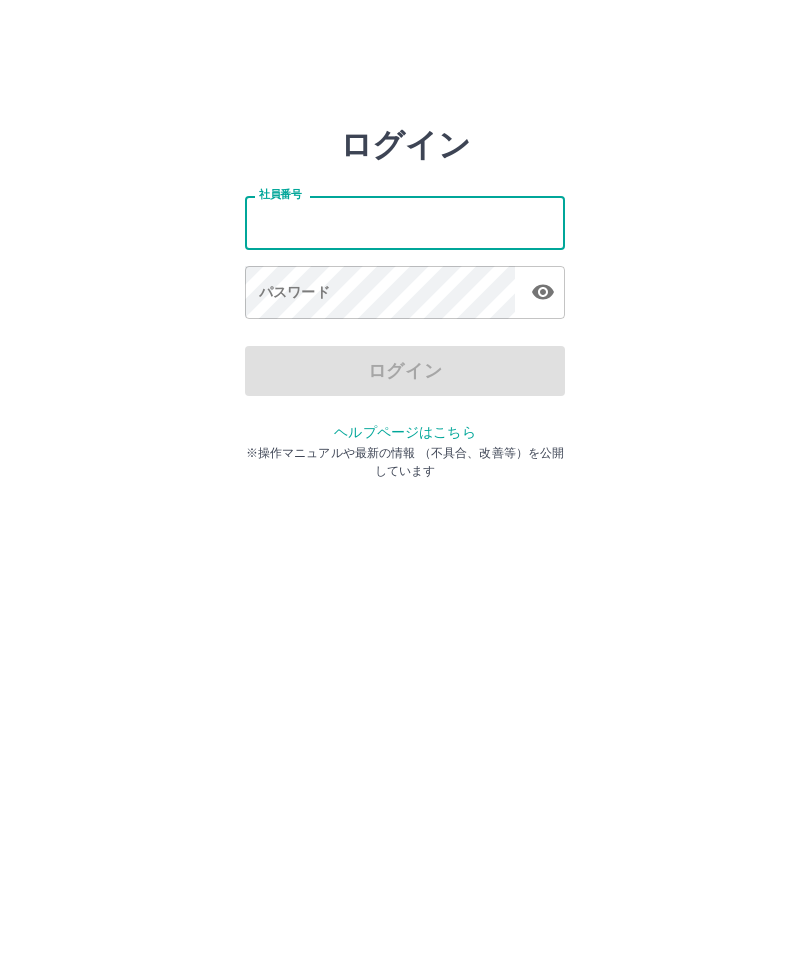 scroll, scrollTop: 0, scrollLeft: 0, axis: both 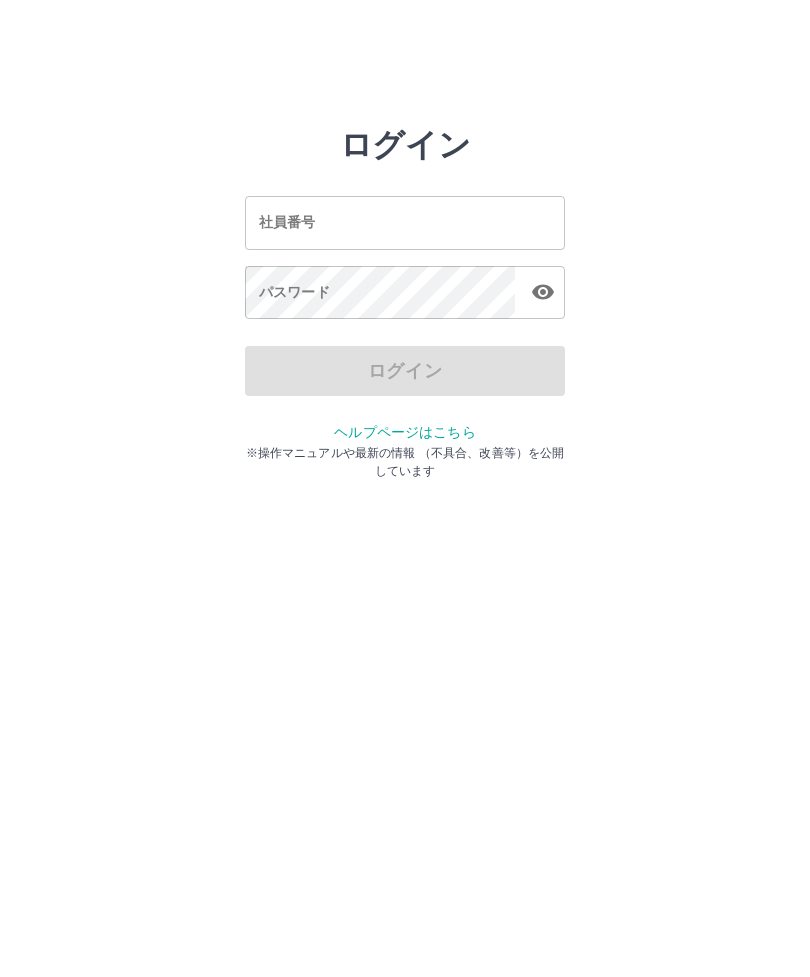 click on "社員番号" at bounding box center (405, 222) 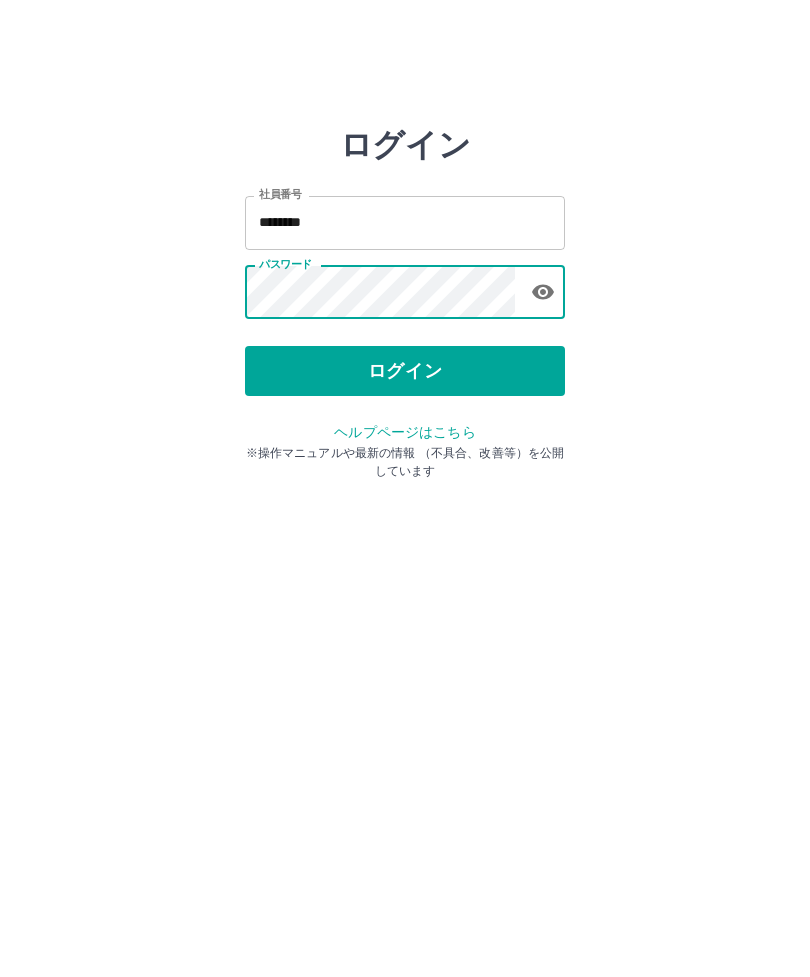 click on "ログイン" at bounding box center (405, 371) 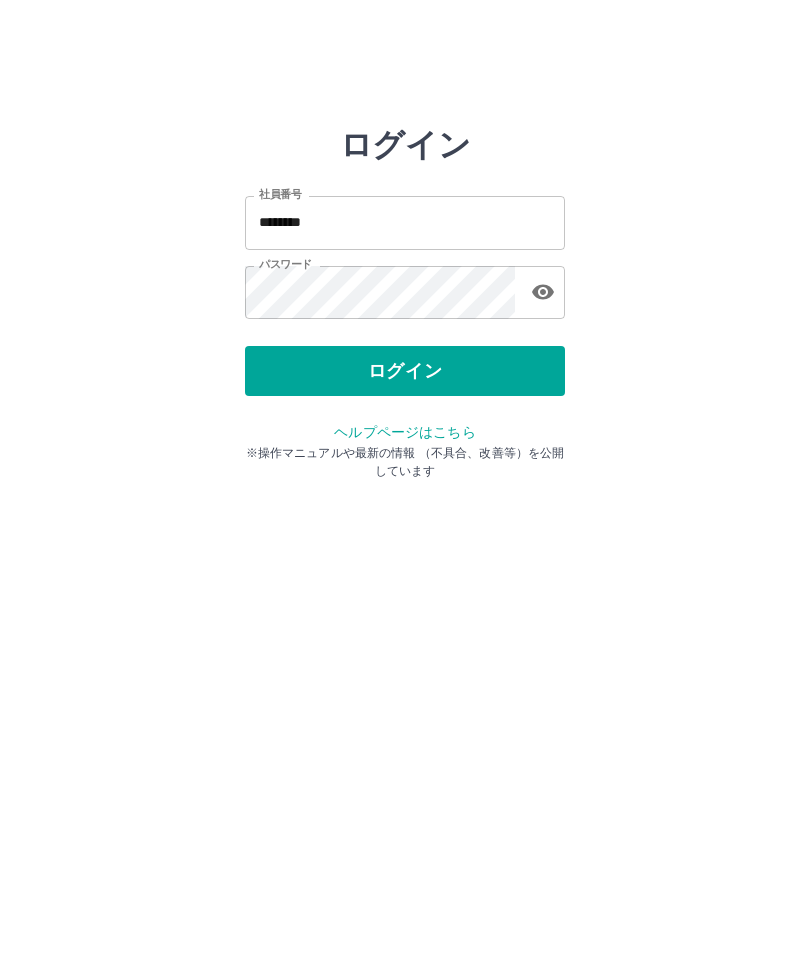 click on "ログイン" at bounding box center [405, 371] 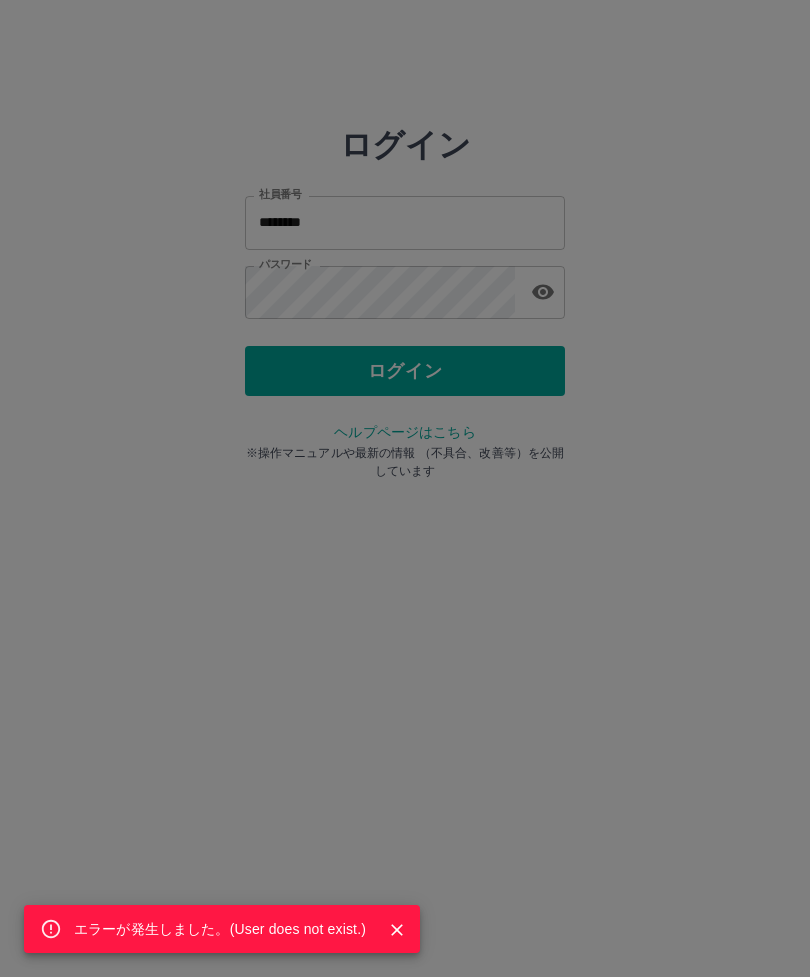 click on "エラーが発生しました。( User does not exist. )" at bounding box center [405, 488] 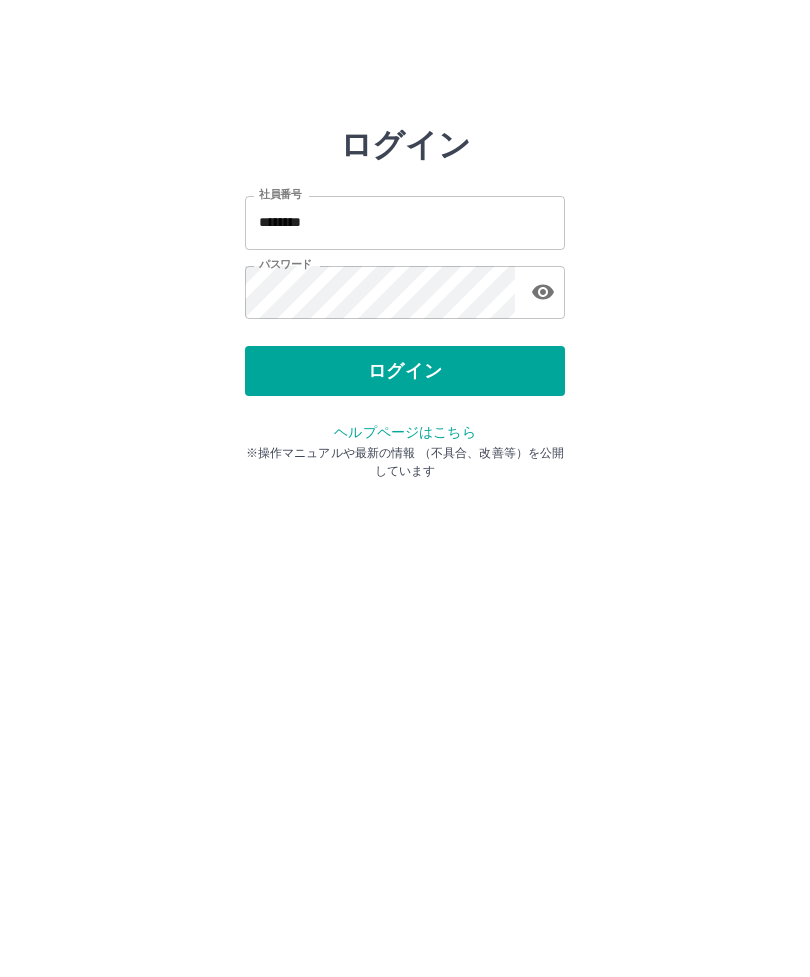 click at bounding box center (405, 488) 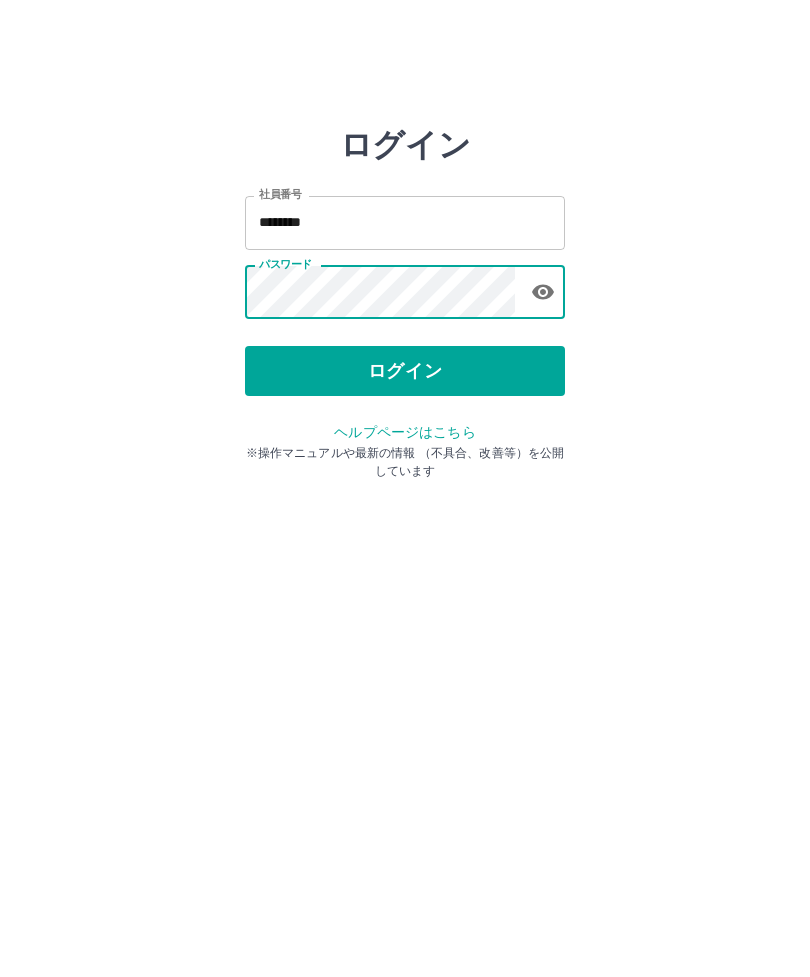 click on "ログイン" at bounding box center (405, 371) 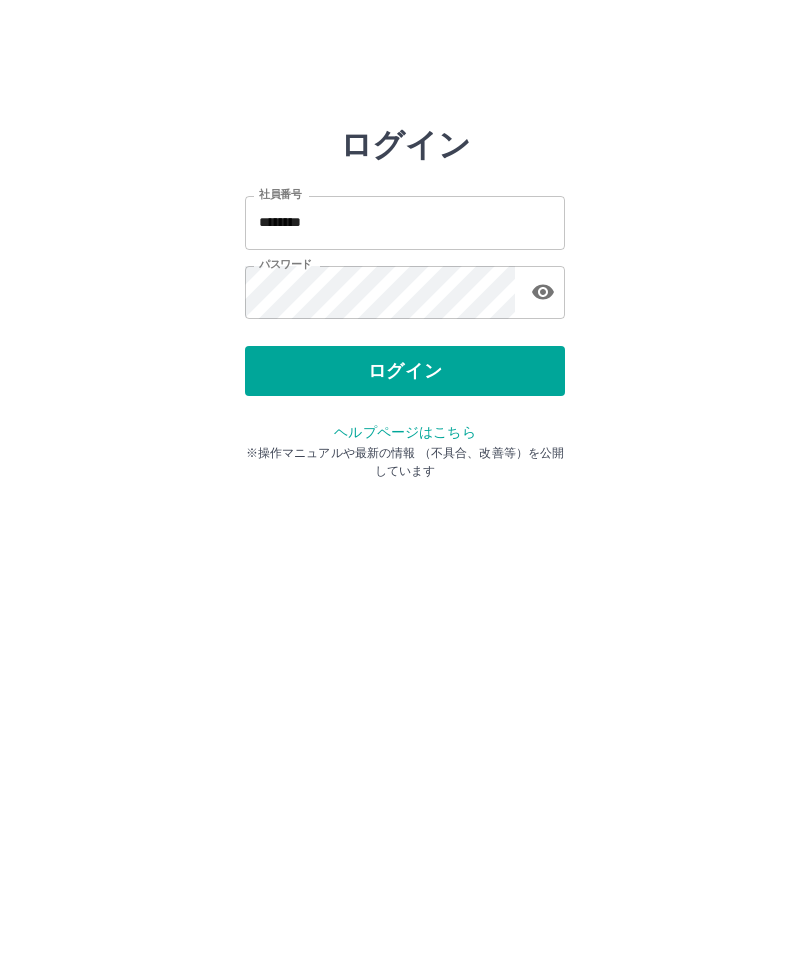 click on "********" at bounding box center [405, 222] 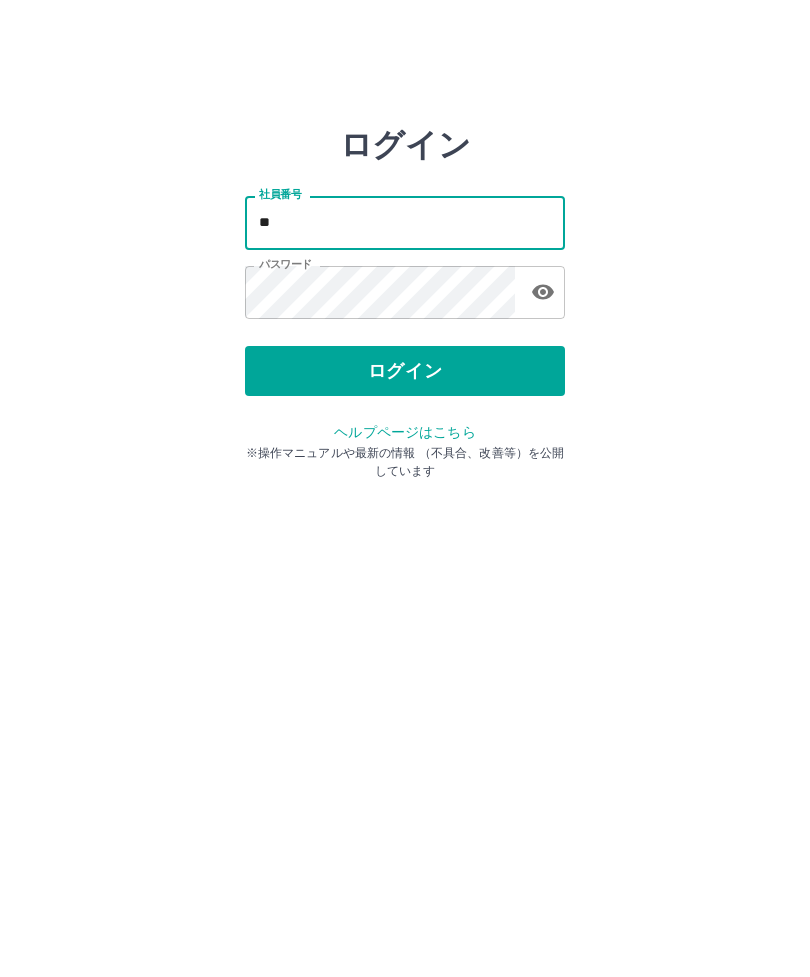 type on "*" 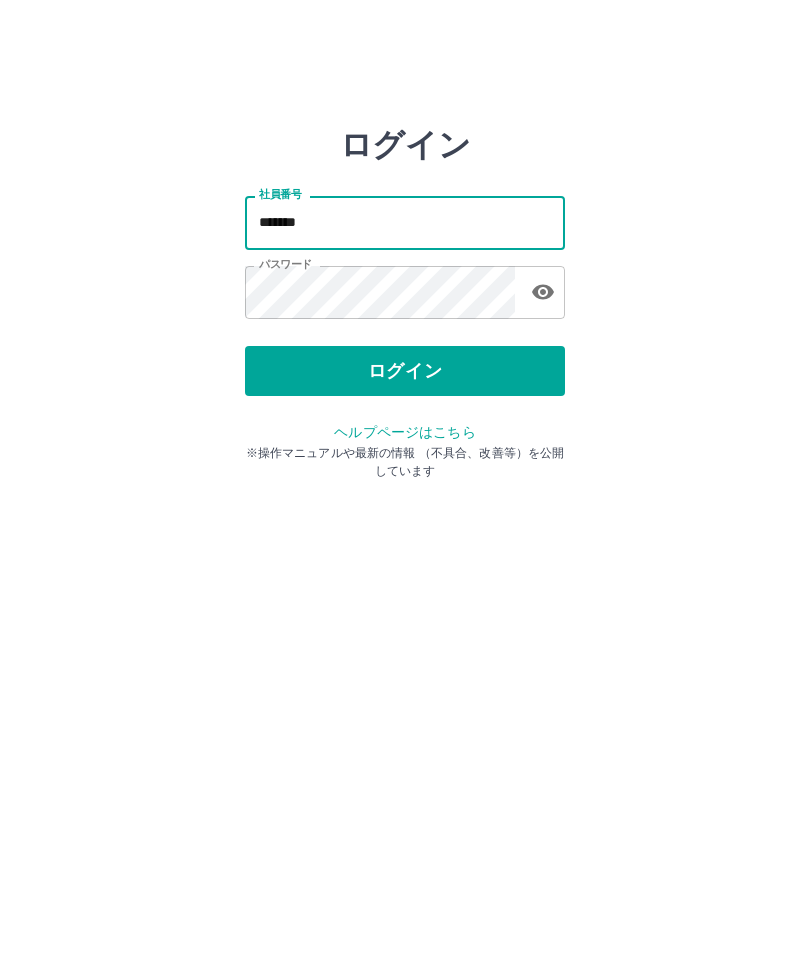 type on "*******" 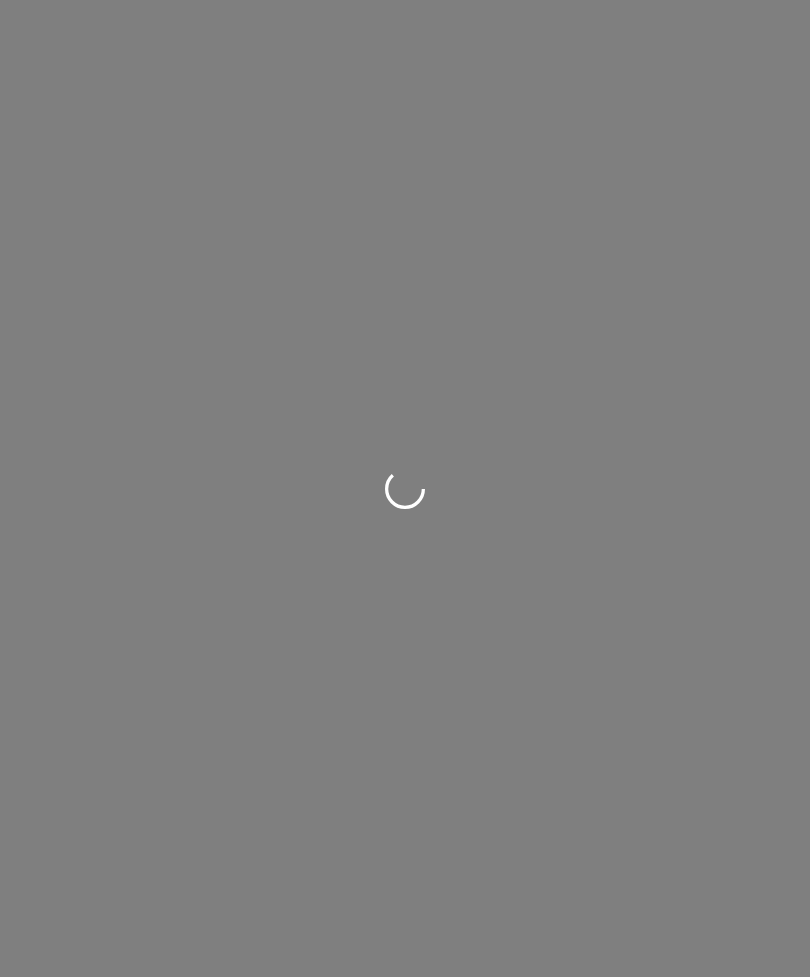 scroll, scrollTop: 0, scrollLeft: 0, axis: both 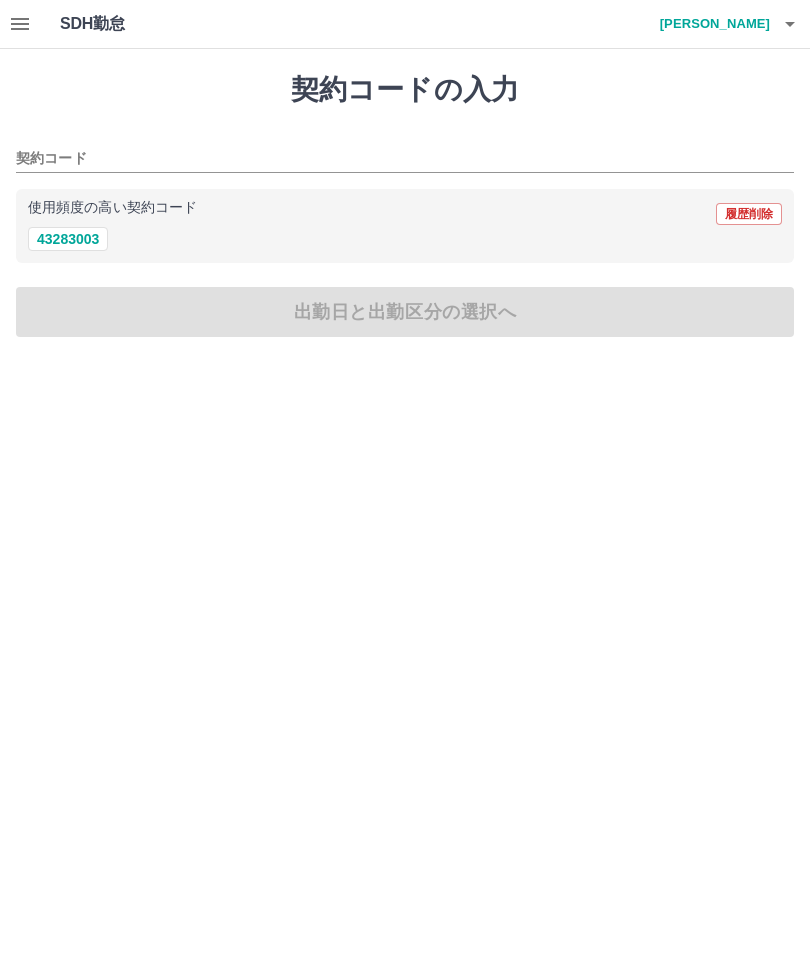 click on "43283003" at bounding box center (68, 239) 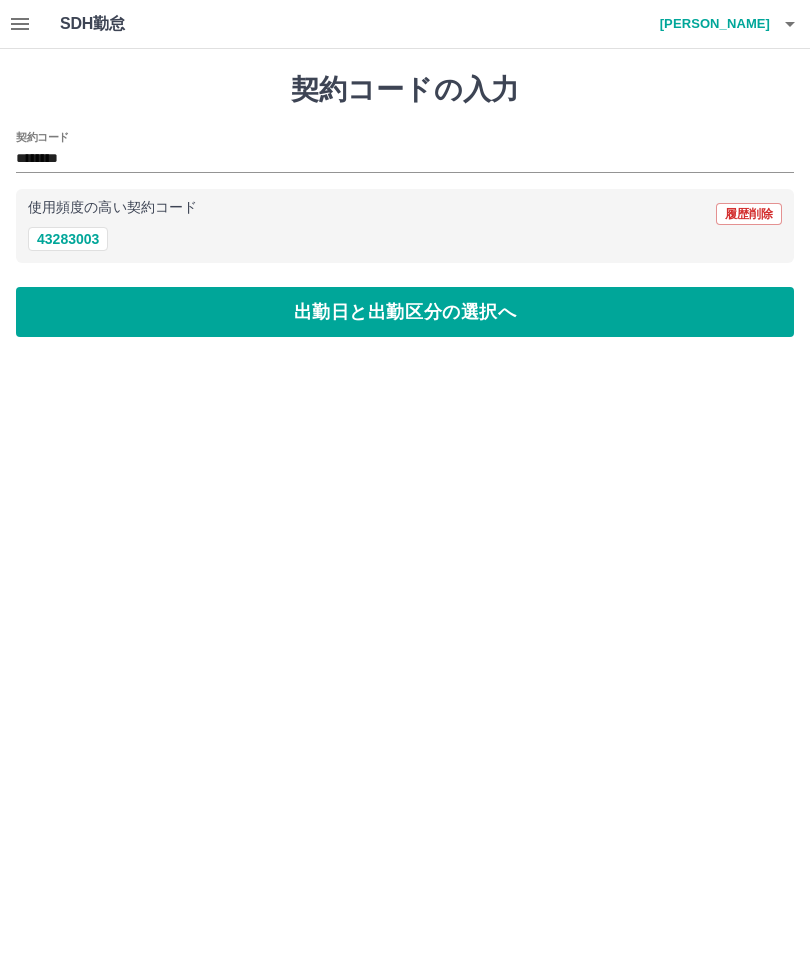 type on "********" 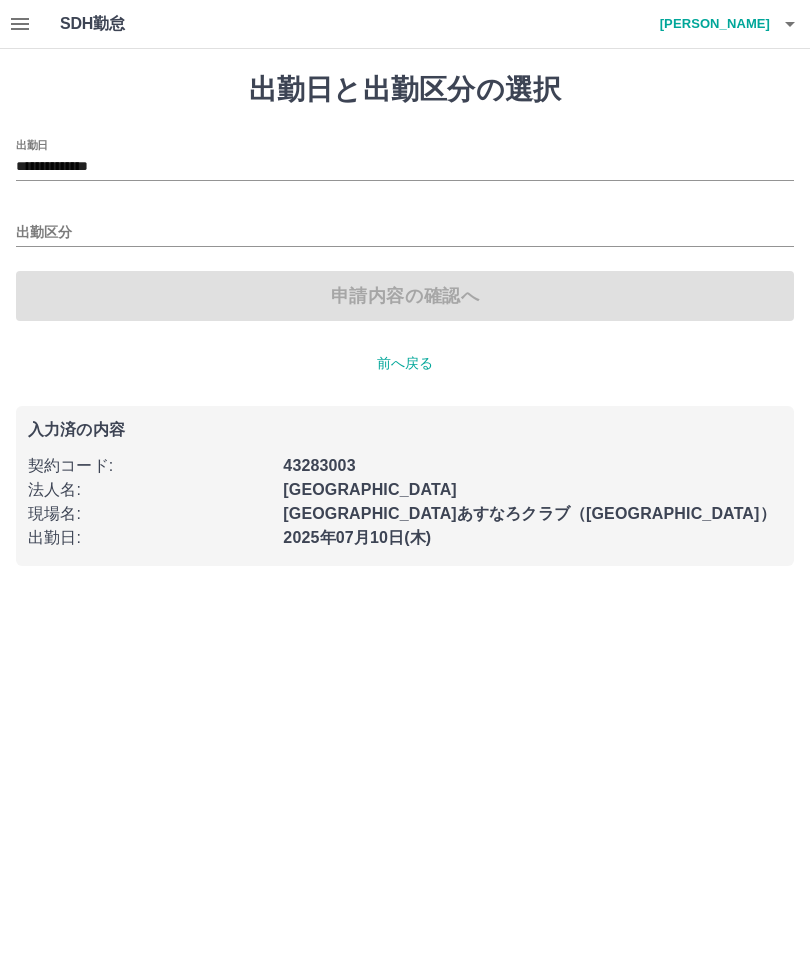 click at bounding box center [20, 24] 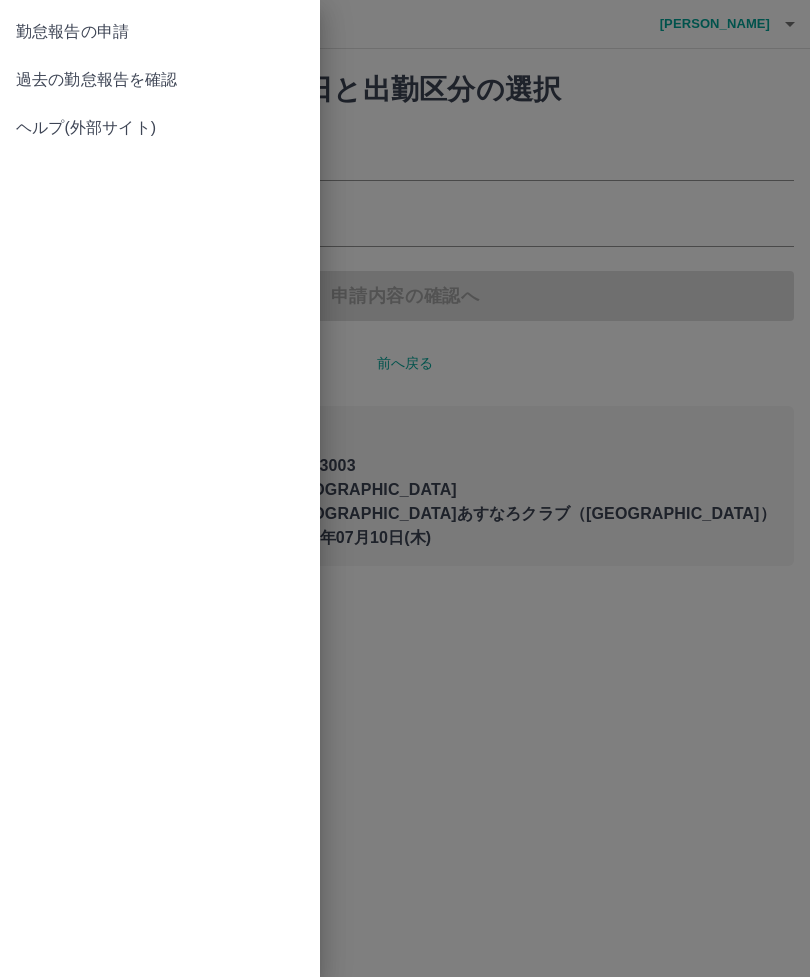 click on "勤怠報告の申請 過去の勤怠報告を確認 ヘルプ(外部サイト)" at bounding box center [160, 488] 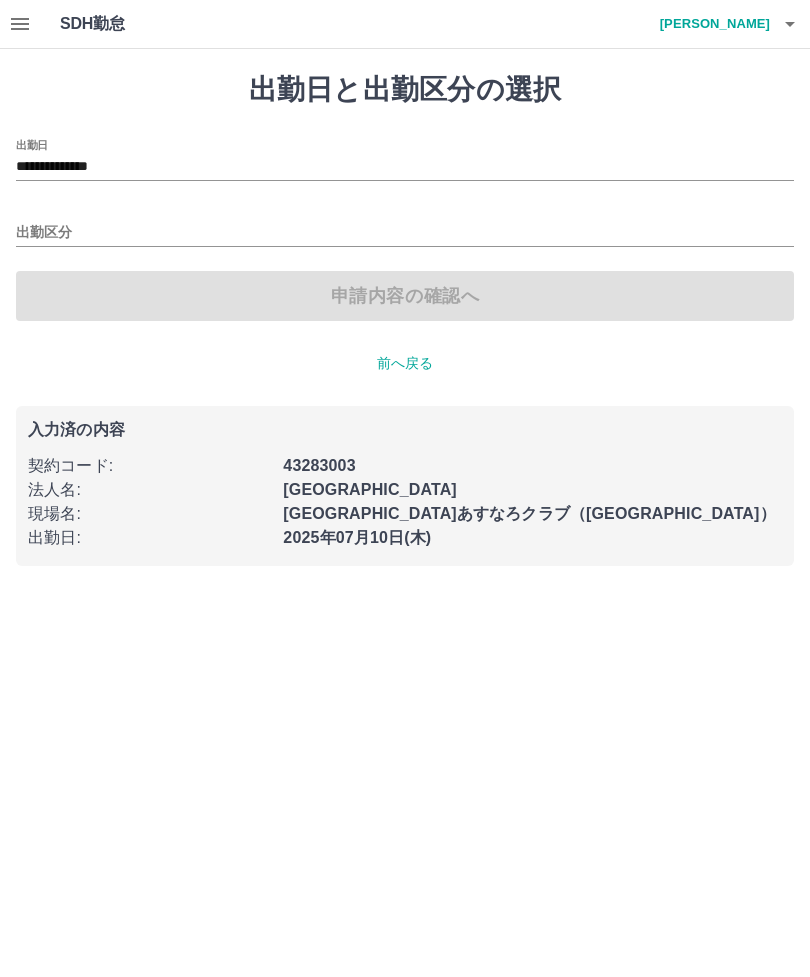 click on "出勤区分" at bounding box center (405, 233) 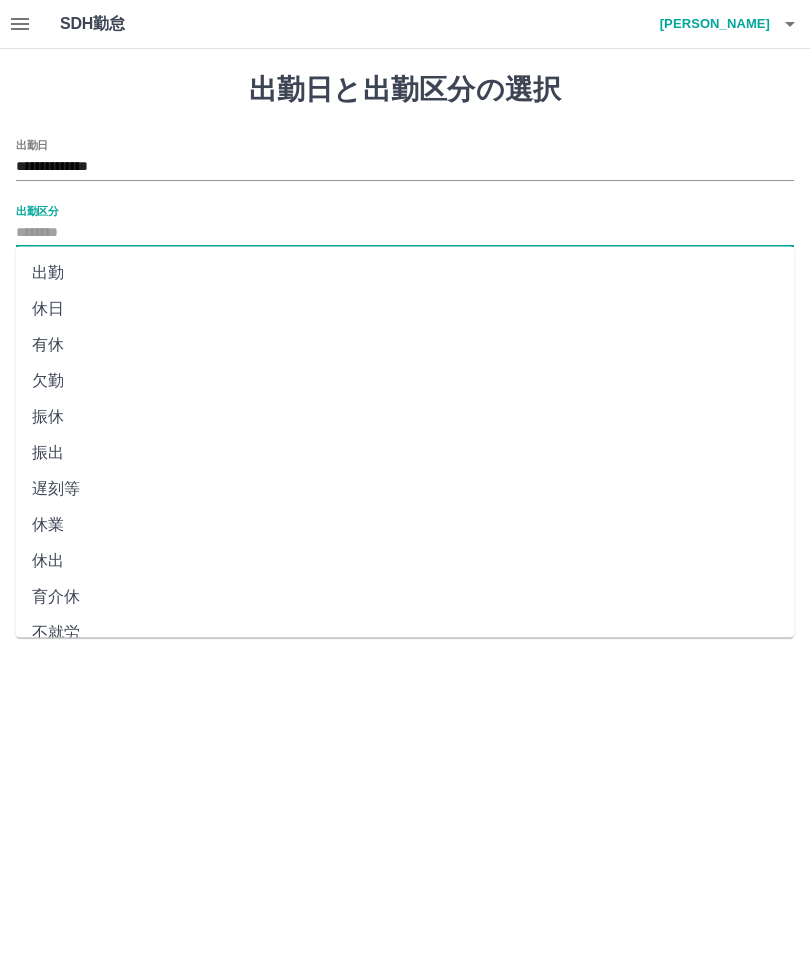 click on "出勤" at bounding box center [405, 273] 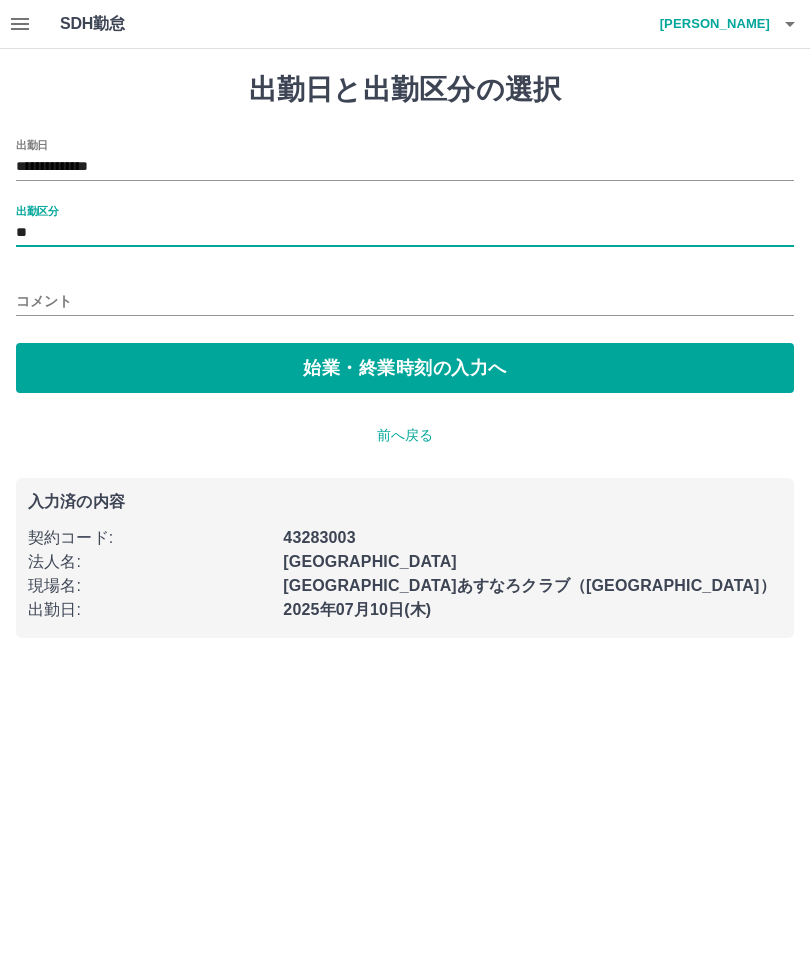 click on "始業・終業時刻の入力へ" at bounding box center [405, 368] 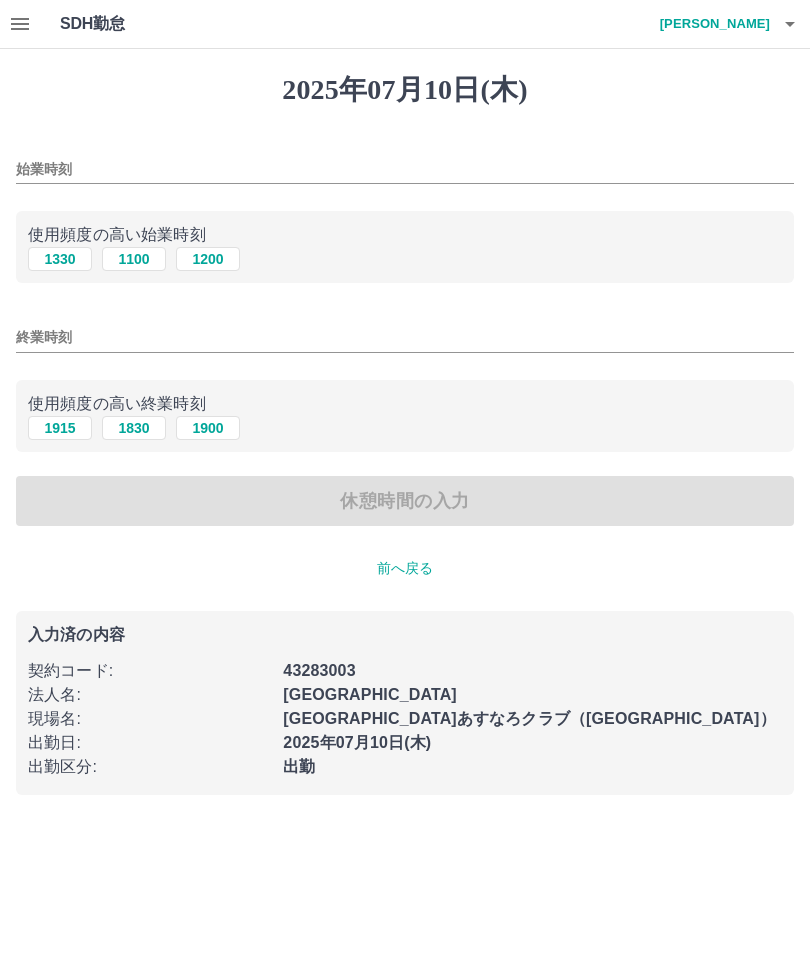 click on "始業時刻" at bounding box center [405, 169] 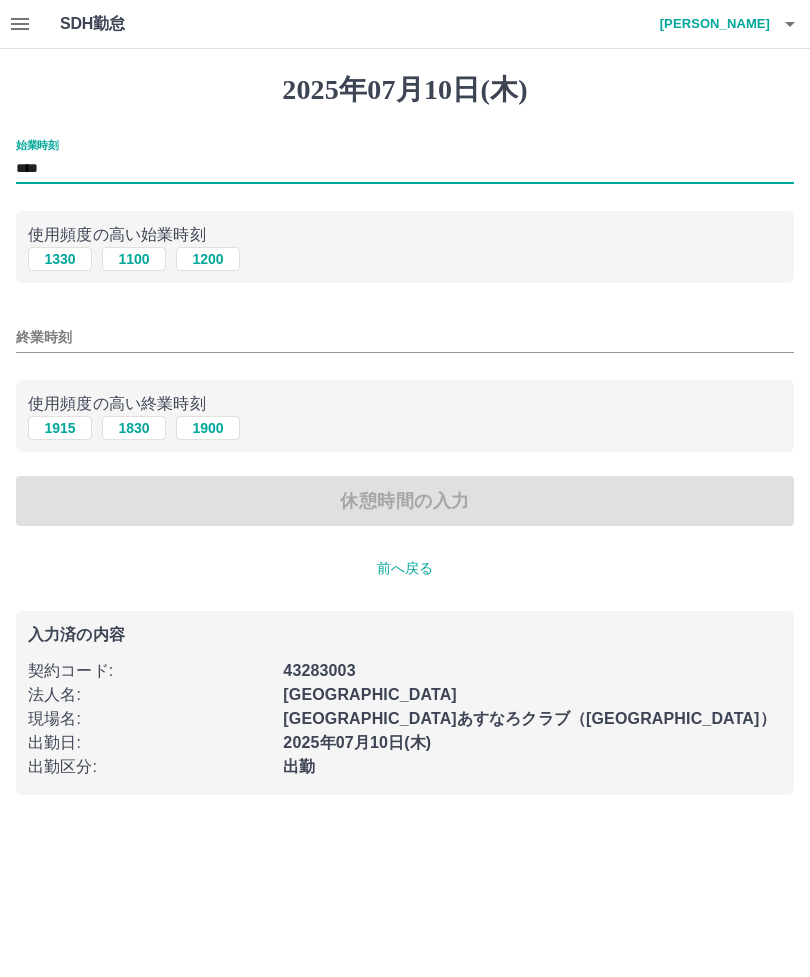 type on "****" 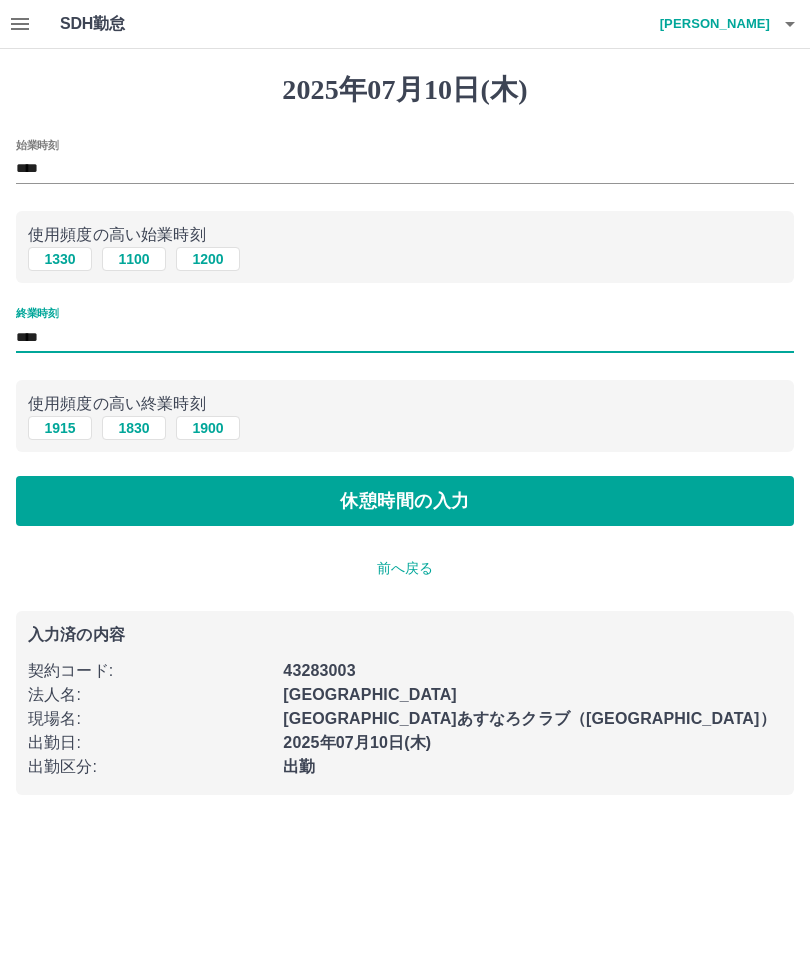 type on "****" 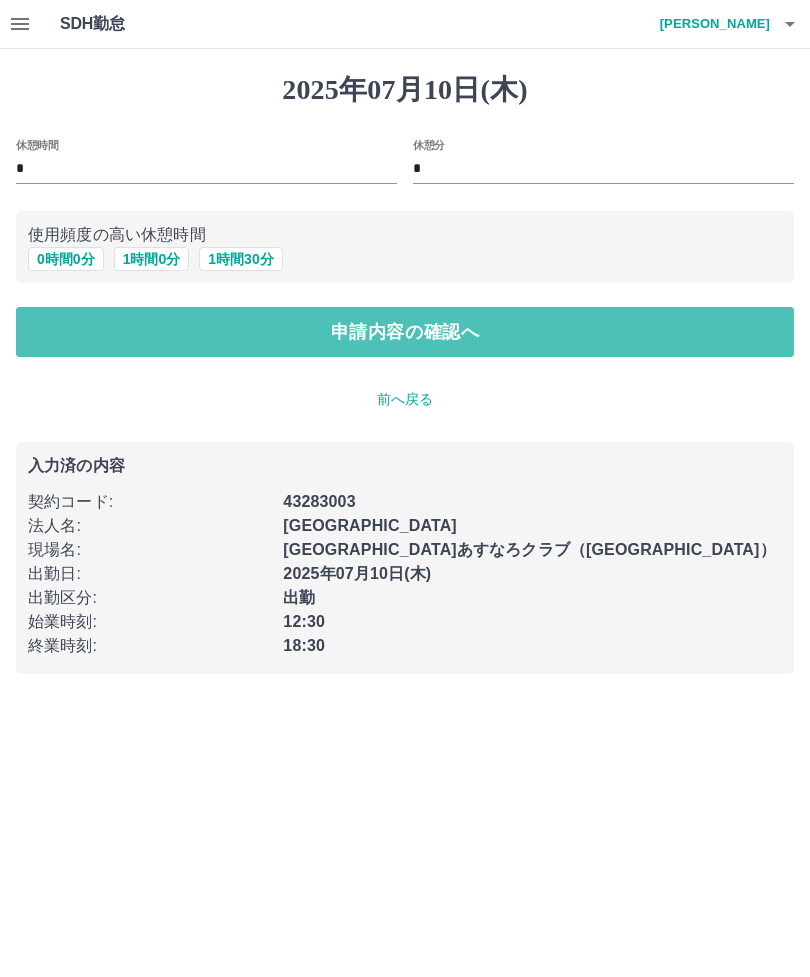 click on "申請内容の確認へ" at bounding box center (405, 332) 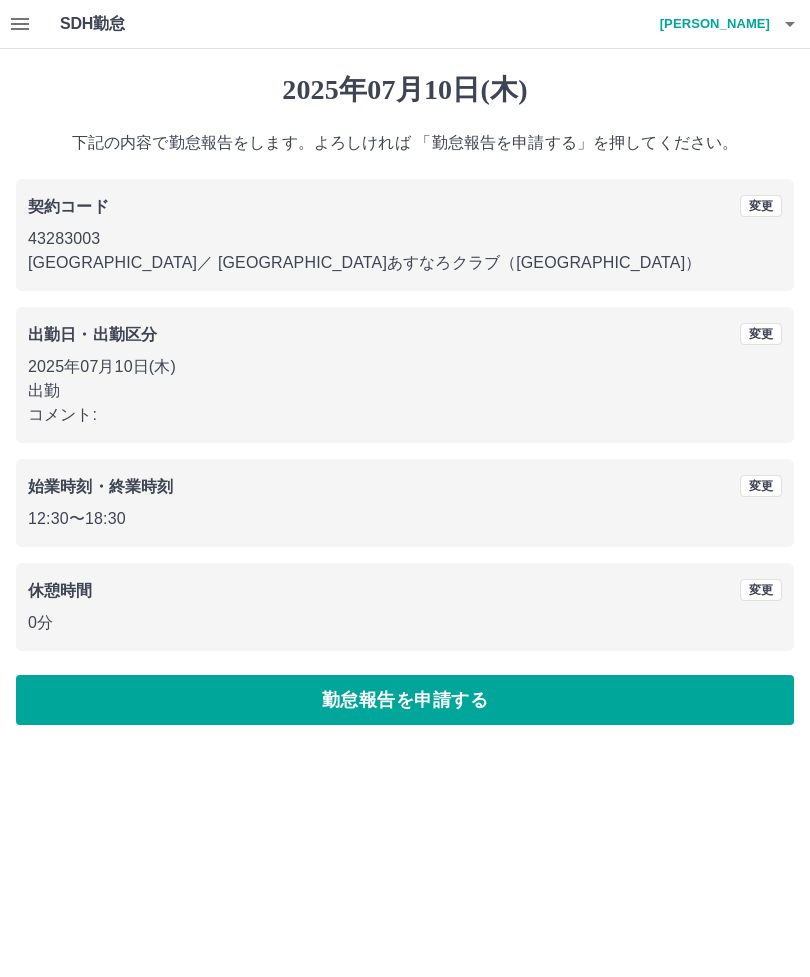 click on "勤怠報告を申請する" at bounding box center (405, 700) 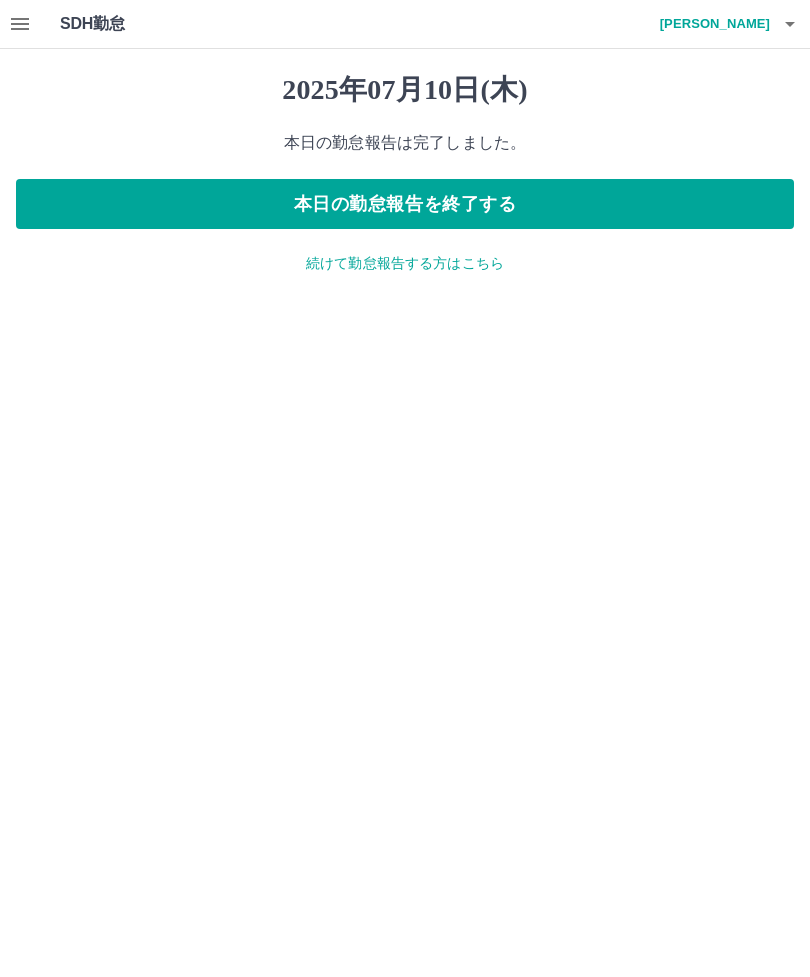click on "本日の勤怠報告を終了する" at bounding box center [405, 204] 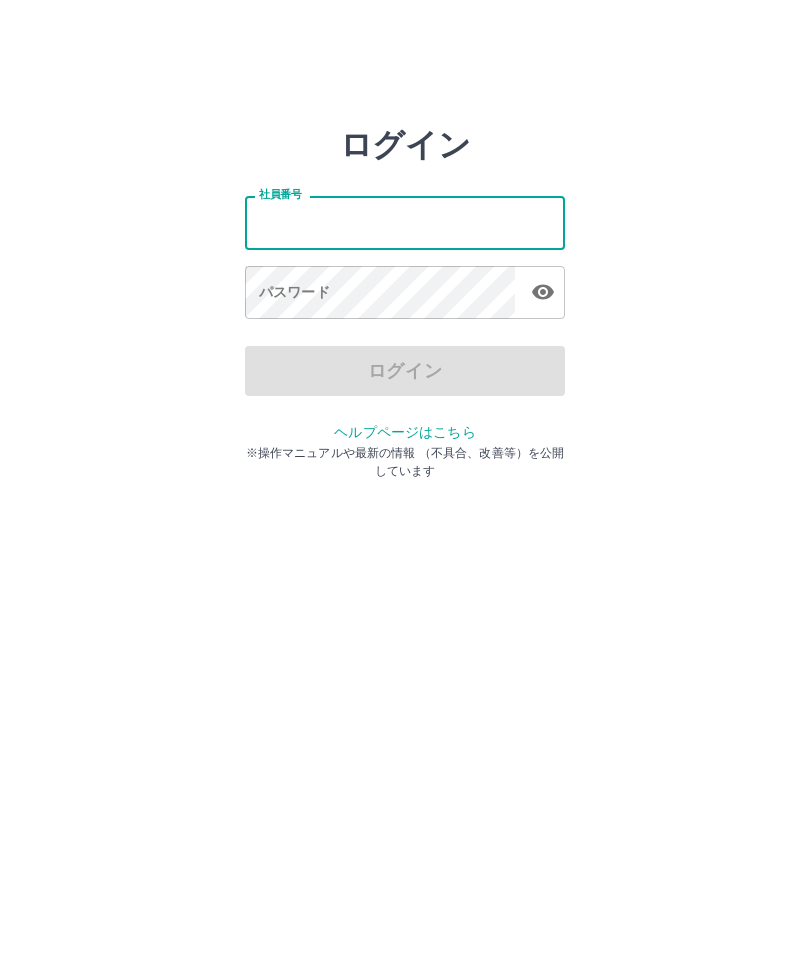scroll, scrollTop: 0, scrollLeft: 0, axis: both 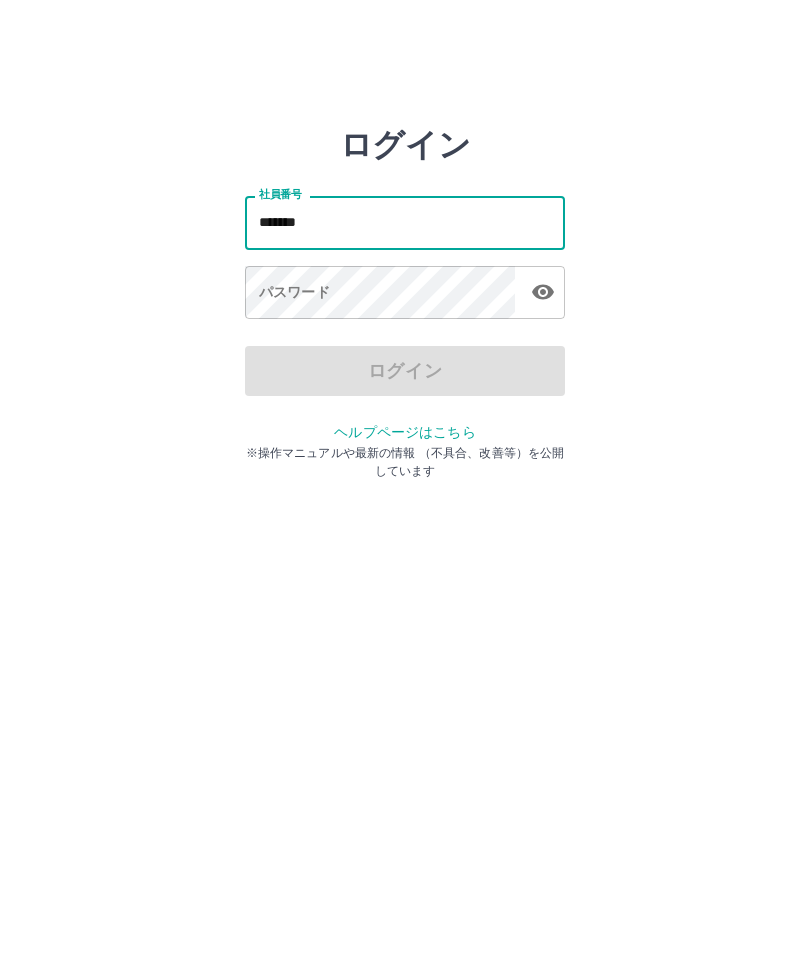 type on "*******" 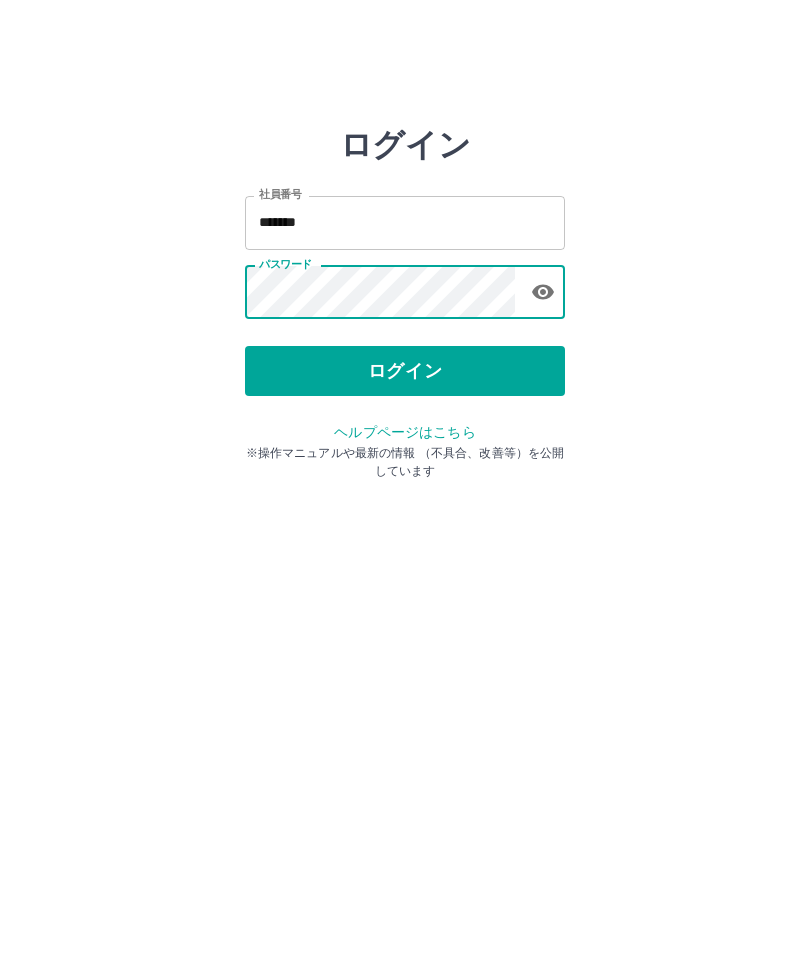 click on "ログイン" at bounding box center (405, 371) 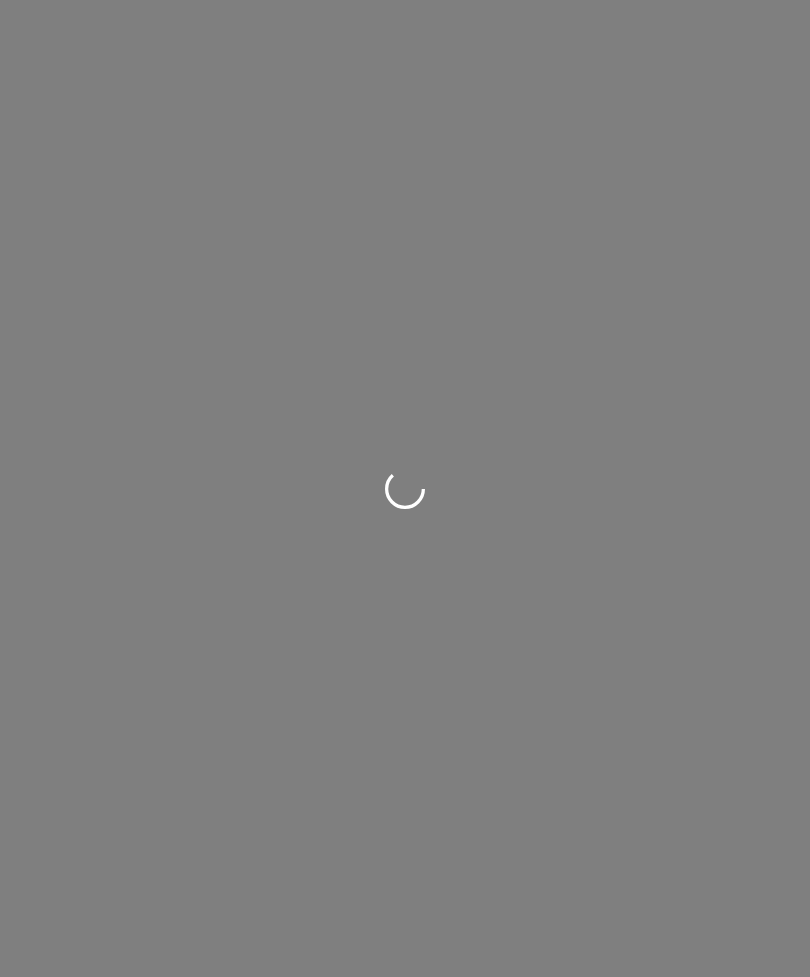 scroll, scrollTop: 0, scrollLeft: 0, axis: both 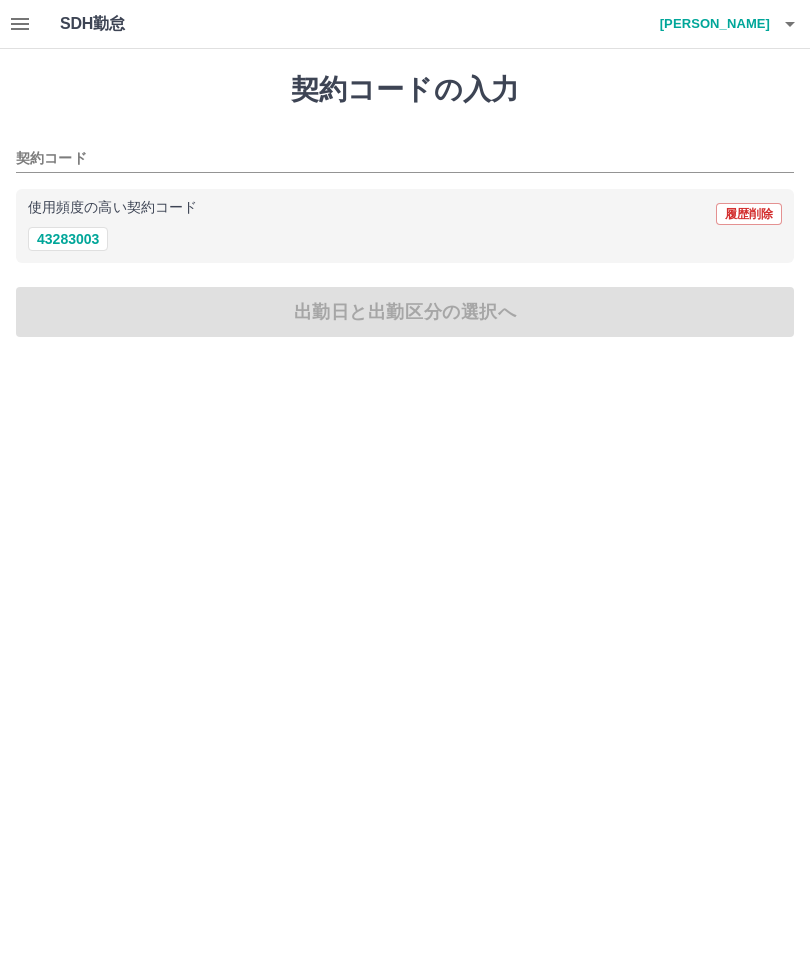 click on "43283003" at bounding box center (68, 239) 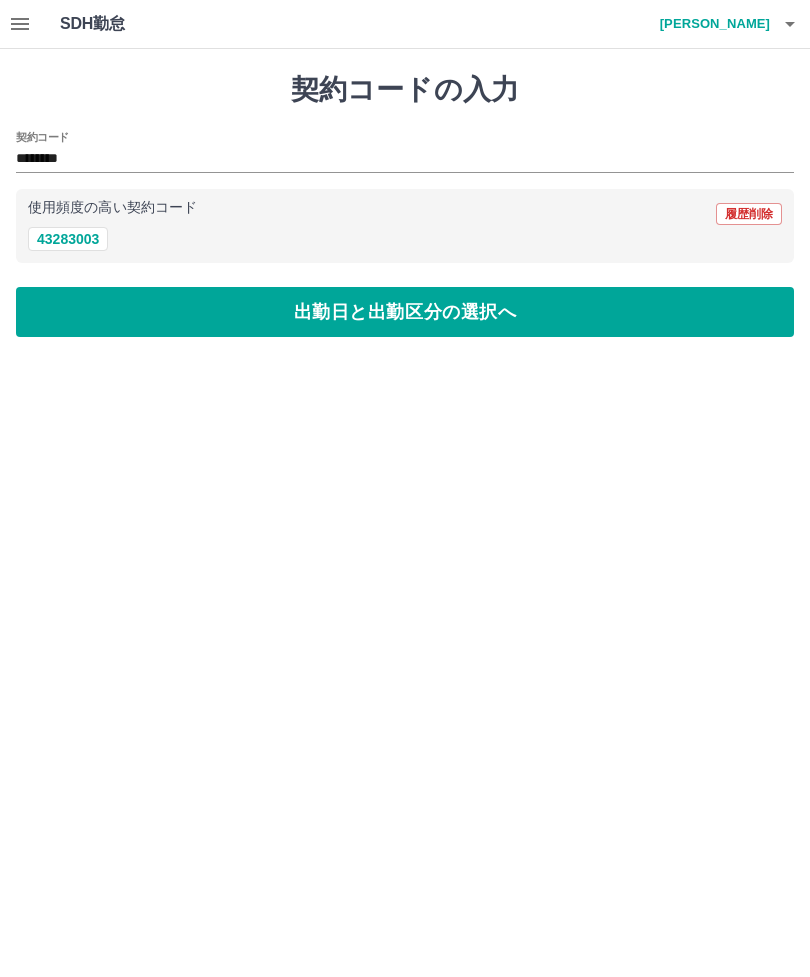 click on "出勤日と出勤区分の選択へ" at bounding box center [405, 312] 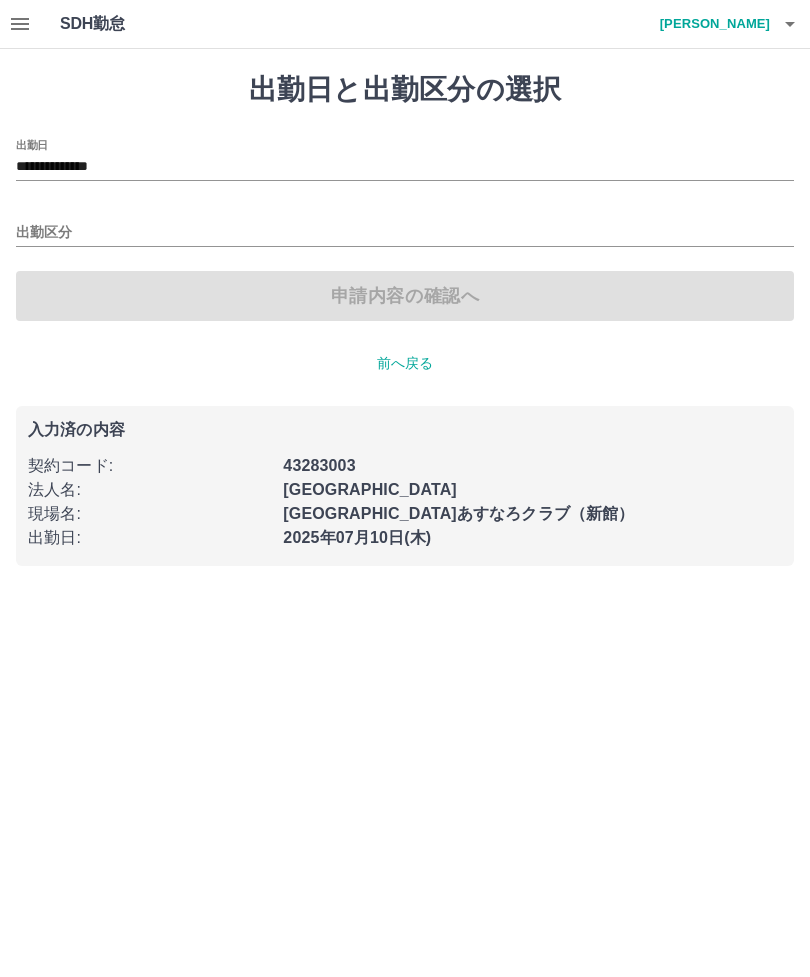 click on "出勤区分" at bounding box center (405, 233) 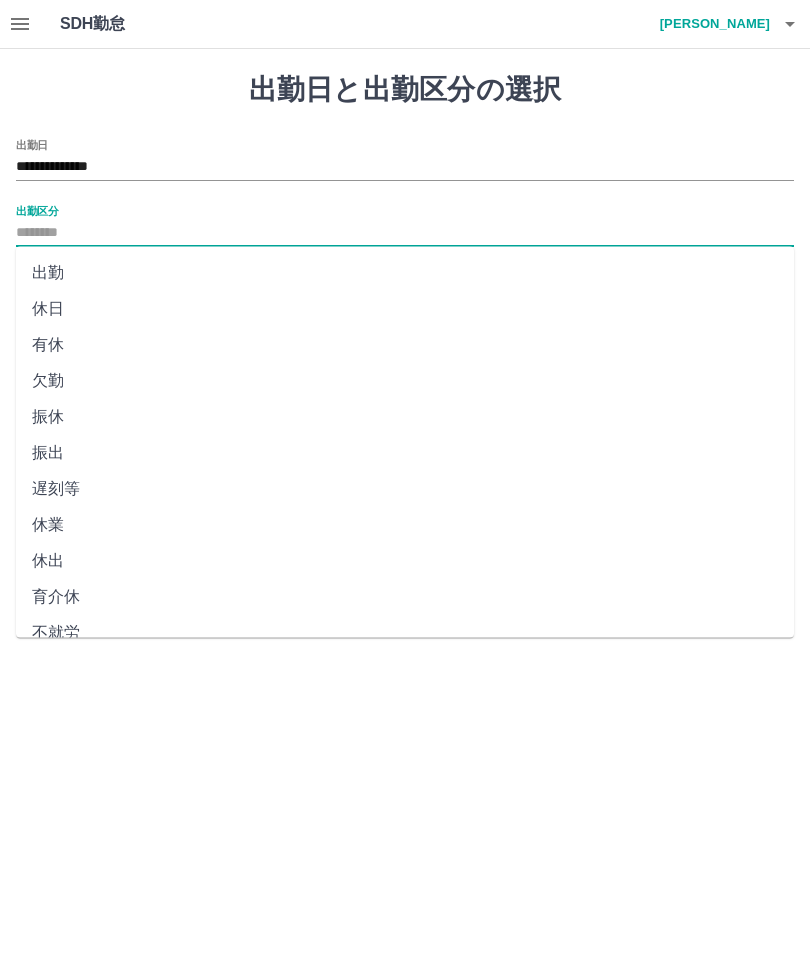 click on "出勤" at bounding box center (405, 273) 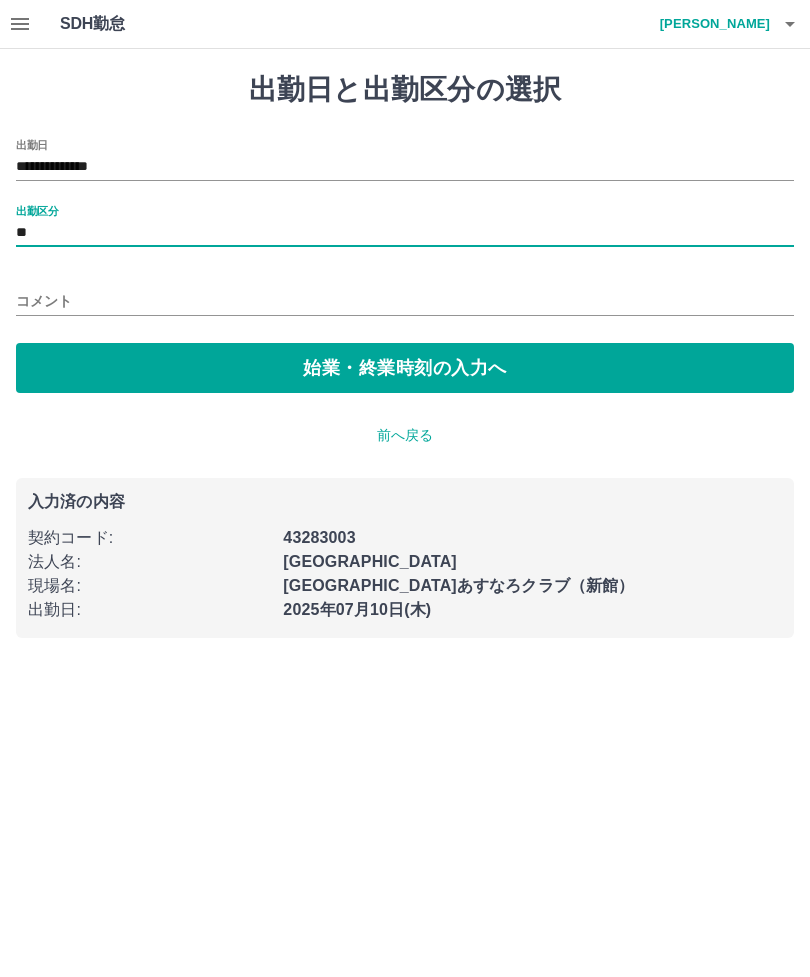 click on "始業・終業時刻の入力へ" at bounding box center (405, 368) 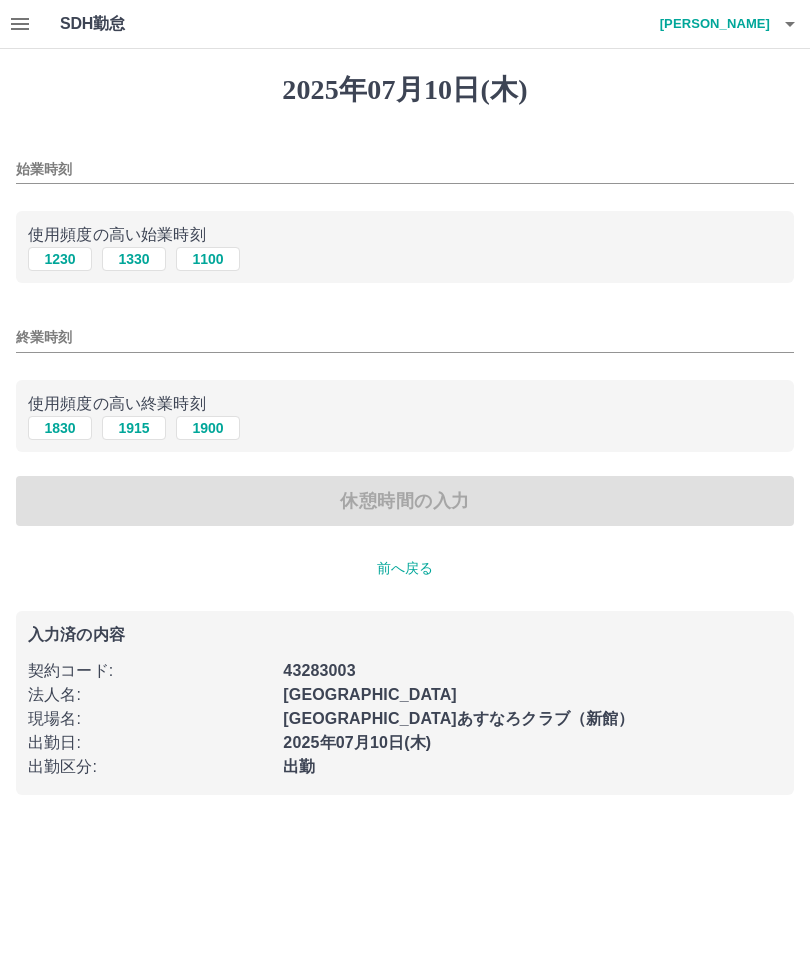 click on "1230" at bounding box center (60, 259) 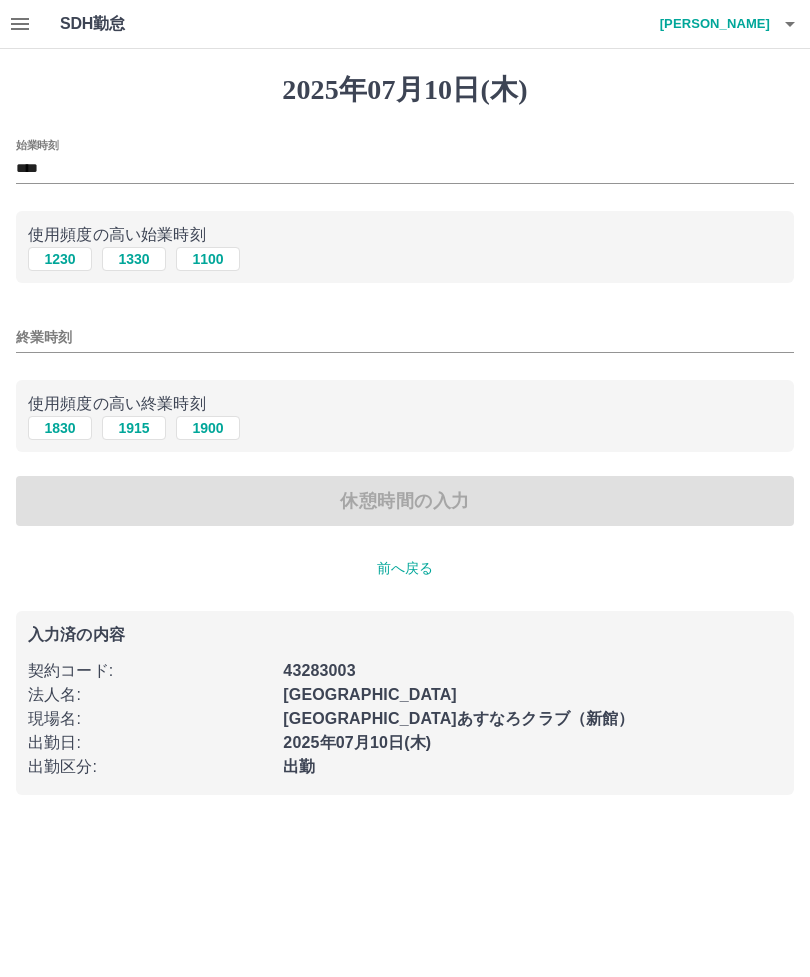 click on "終業時刻" at bounding box center [405, 337] 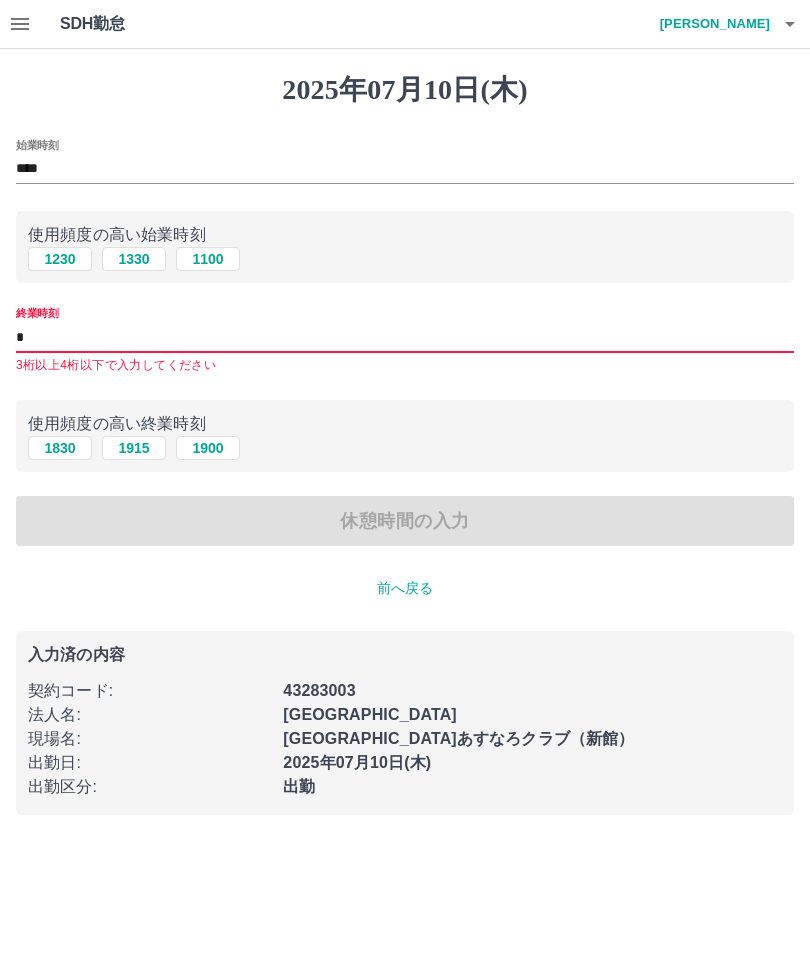 click on "1830" at bounding box center [60, 448] 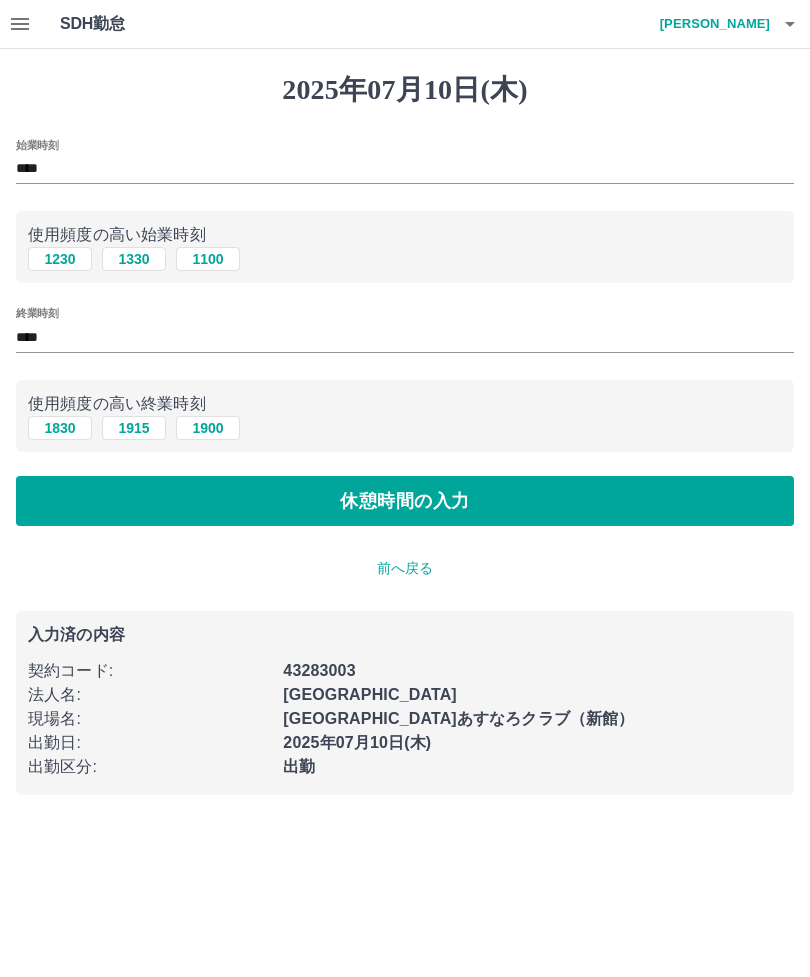 click on "休憩時間の入力" at bounding box center [405, 501] 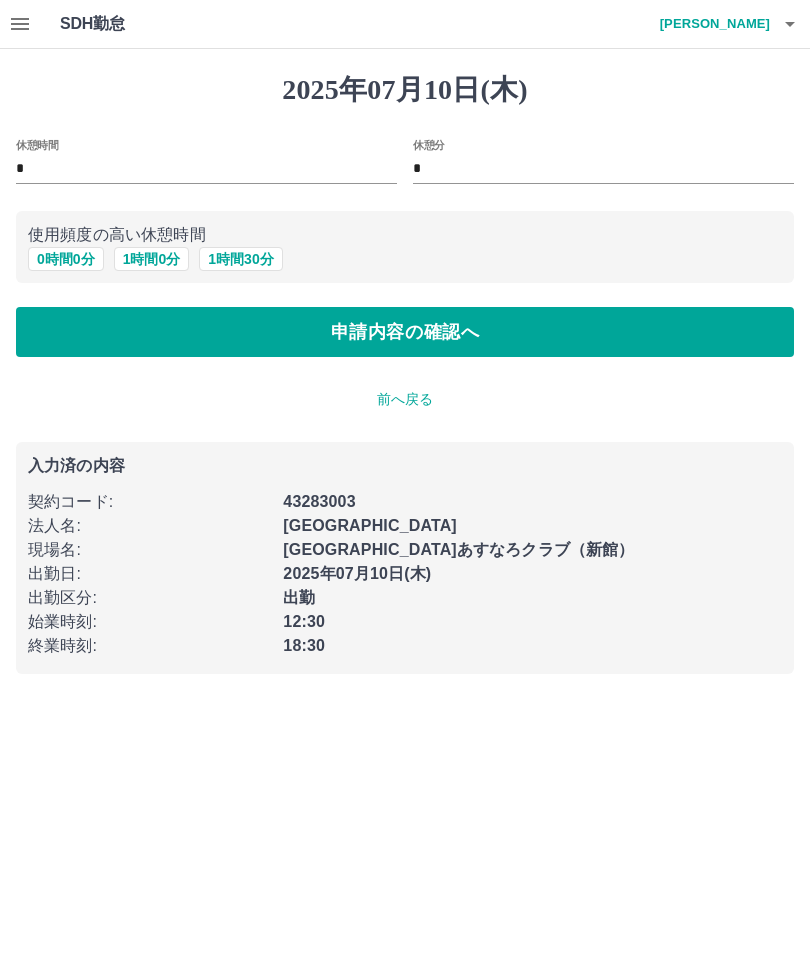 click on "0 時間 0 分" at bounding box center (66, 259) 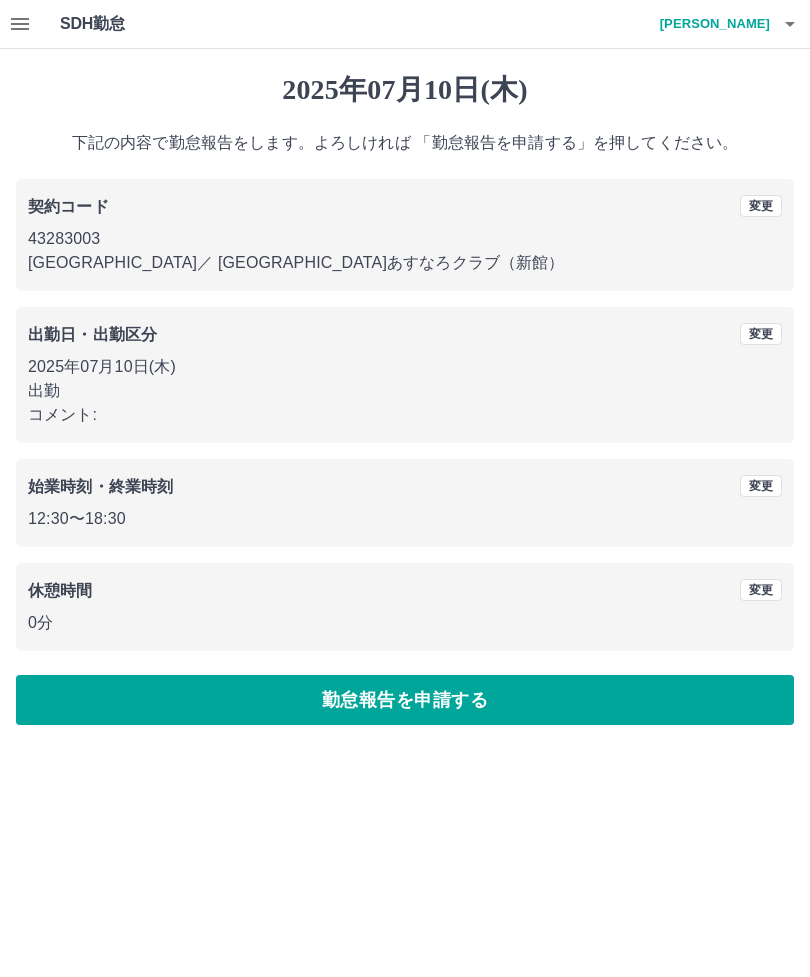 click on "勤怠報告を申請する" at bounding box center [405, 700] 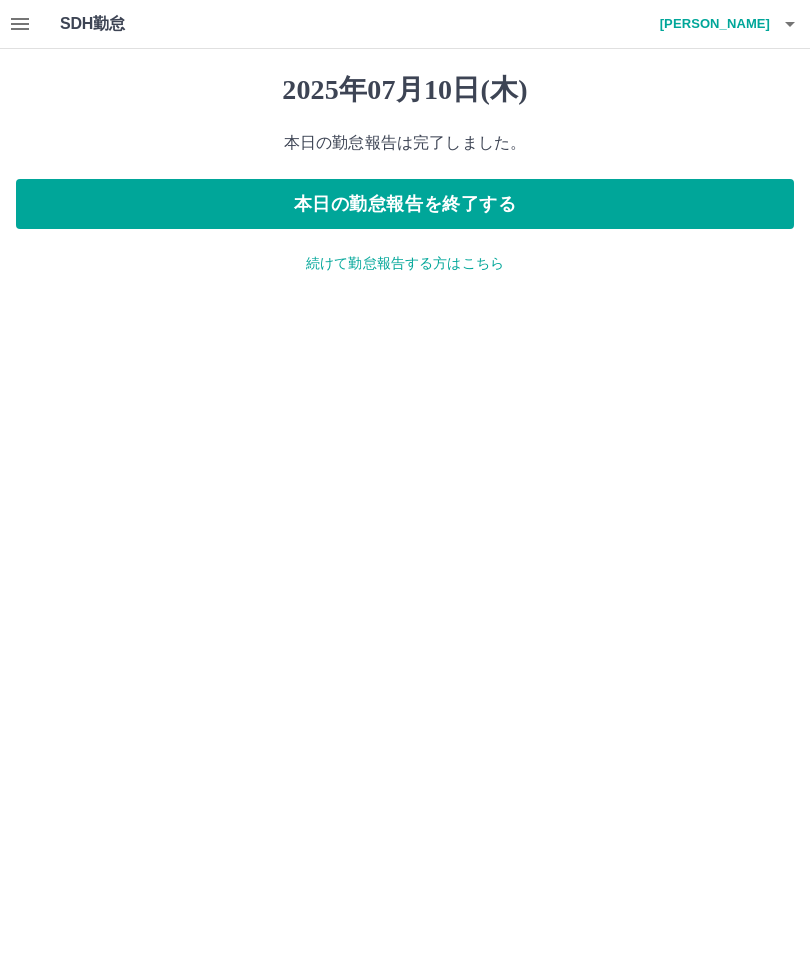 click 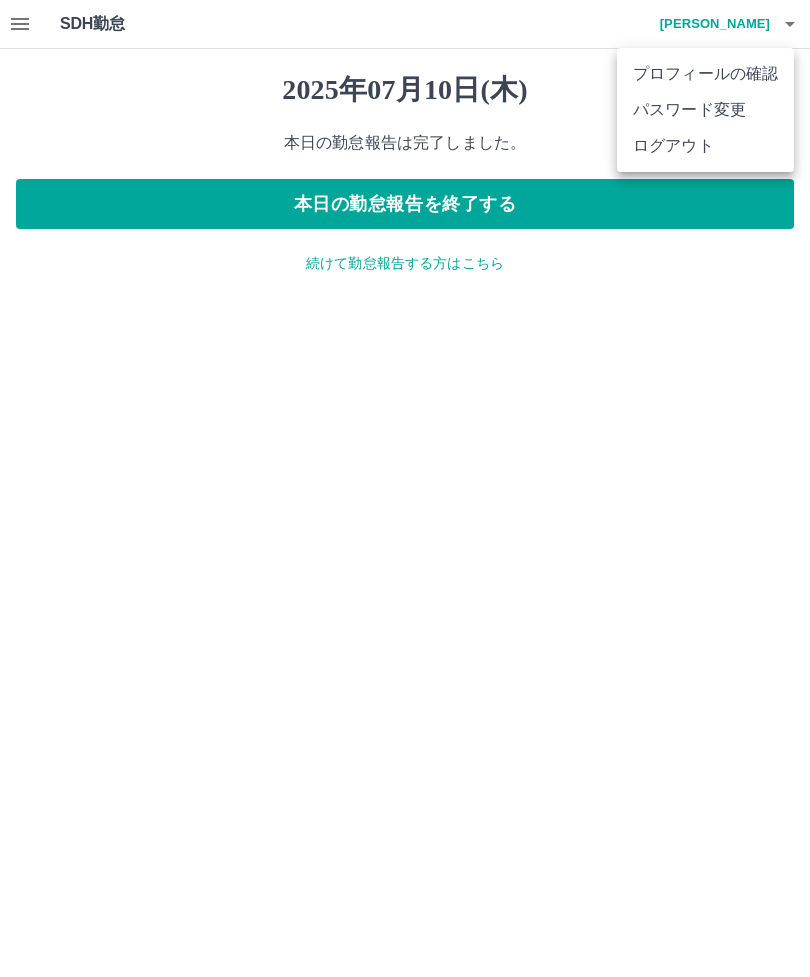 click on "ログアウト" at bounding box center [705, 146] 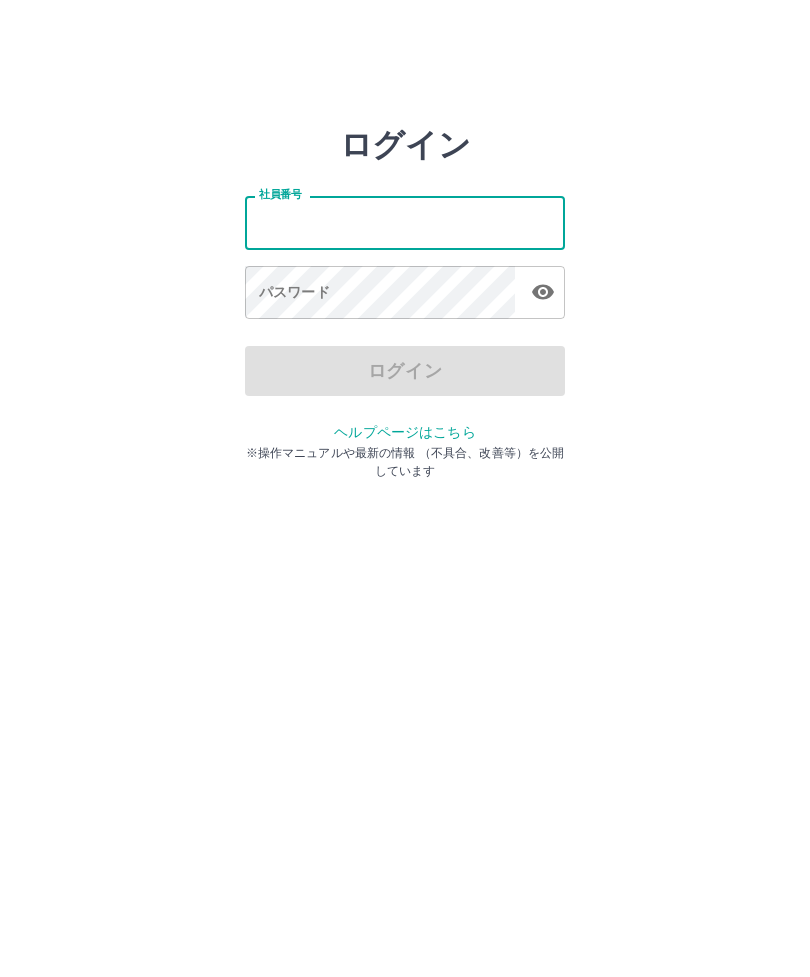 scroll, scrollTop: 0, scrollLeft: 0, axis: both 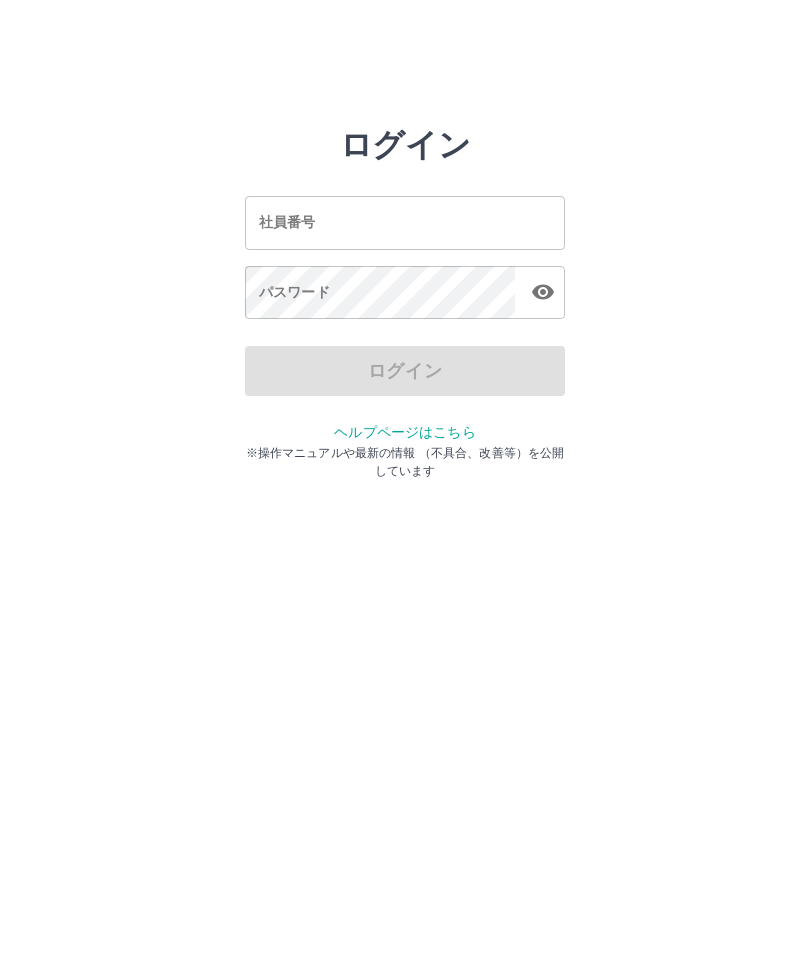 click on "社員番号 社員番号" at bounding box center (405, 222) 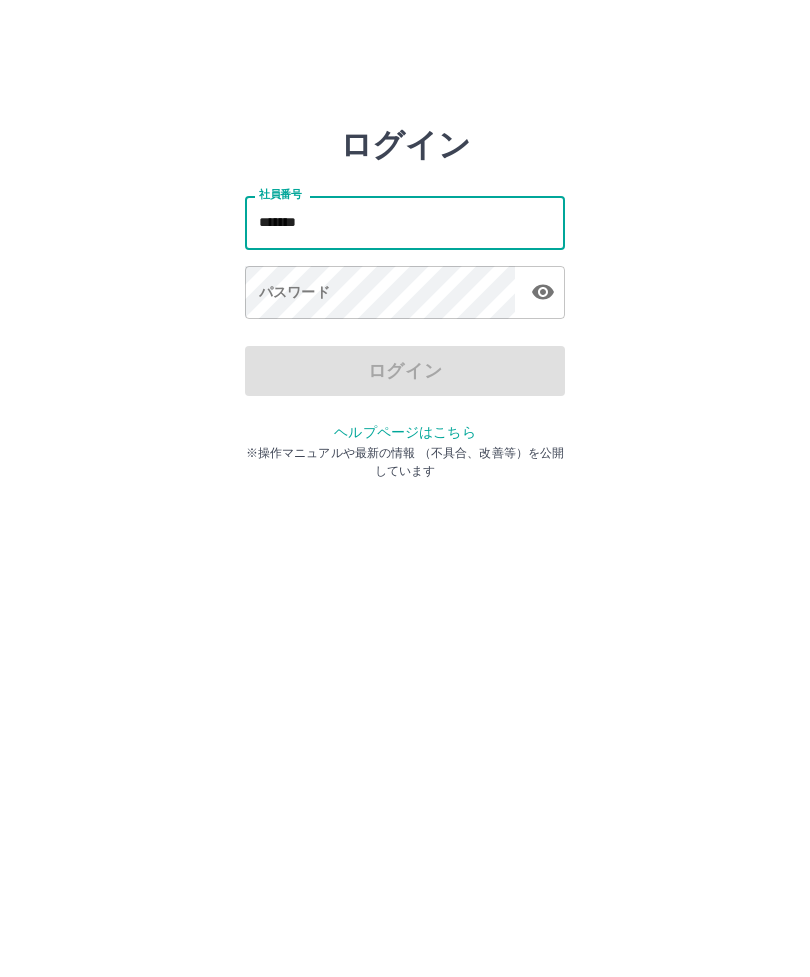 type on "*******" 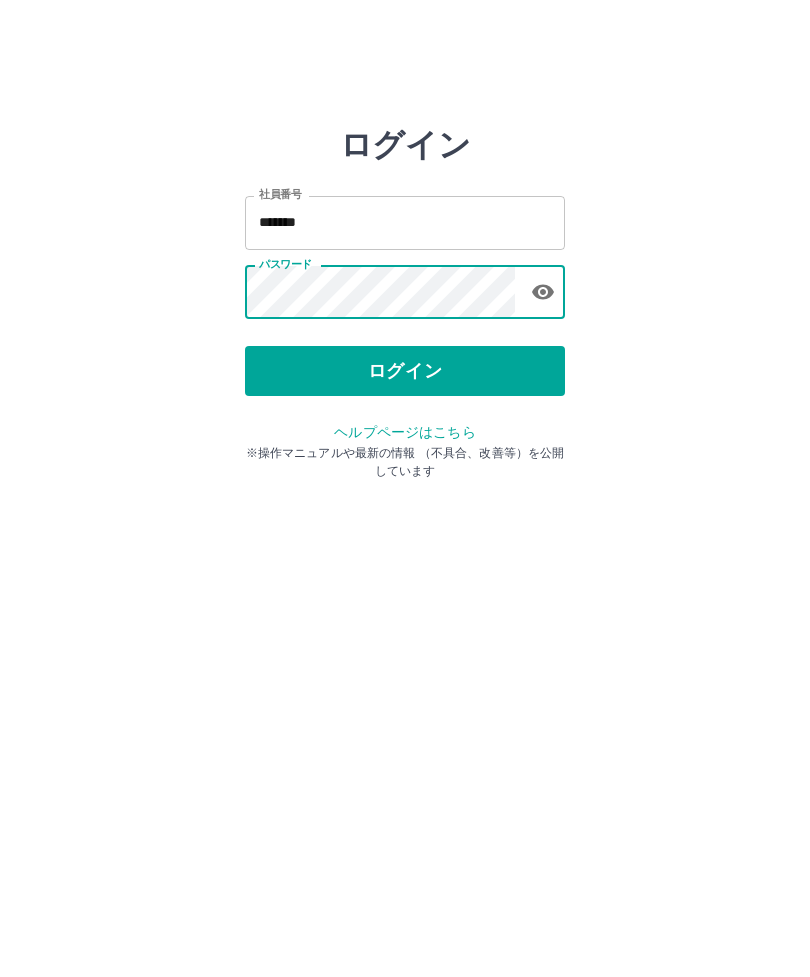 click on "ログイン" at bounding box center [405, 371] 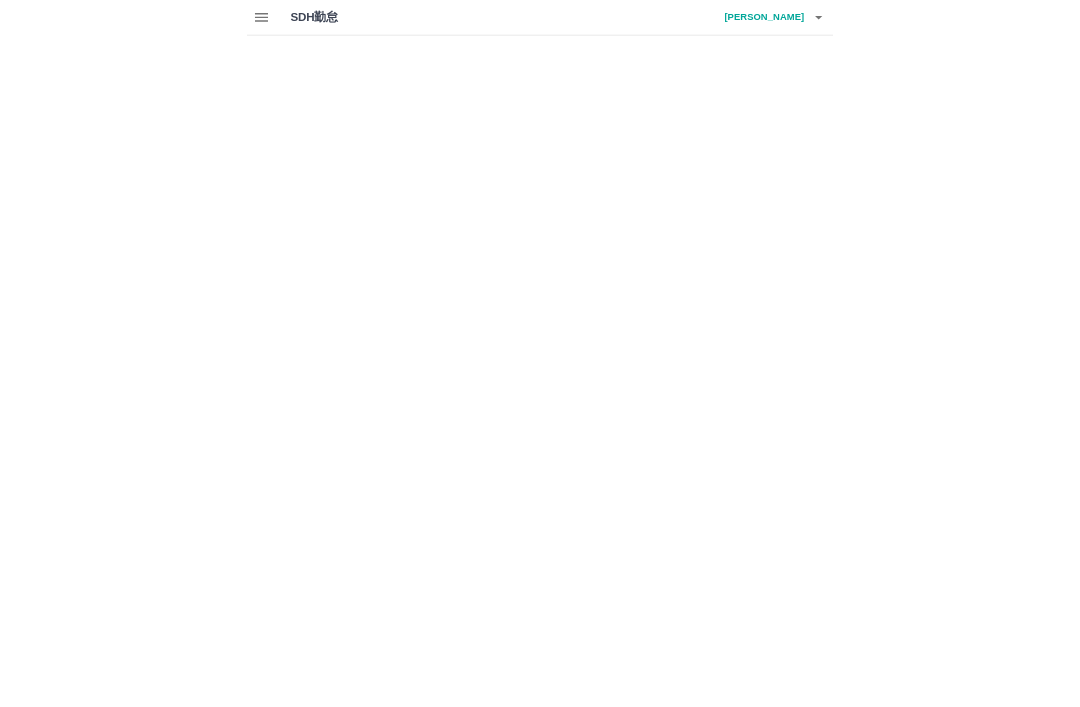 scroll, scrollTop: 0, scrollLeft: 0, axis: both 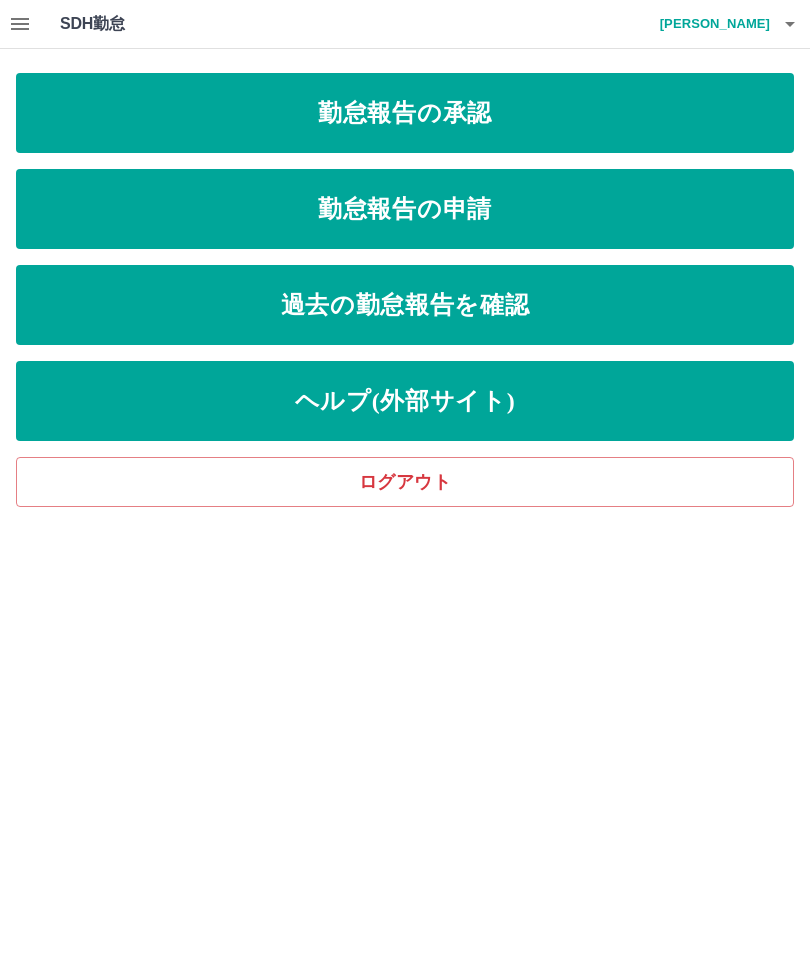 click on "勤怠報告の申請" at bounding box center (405, 209) 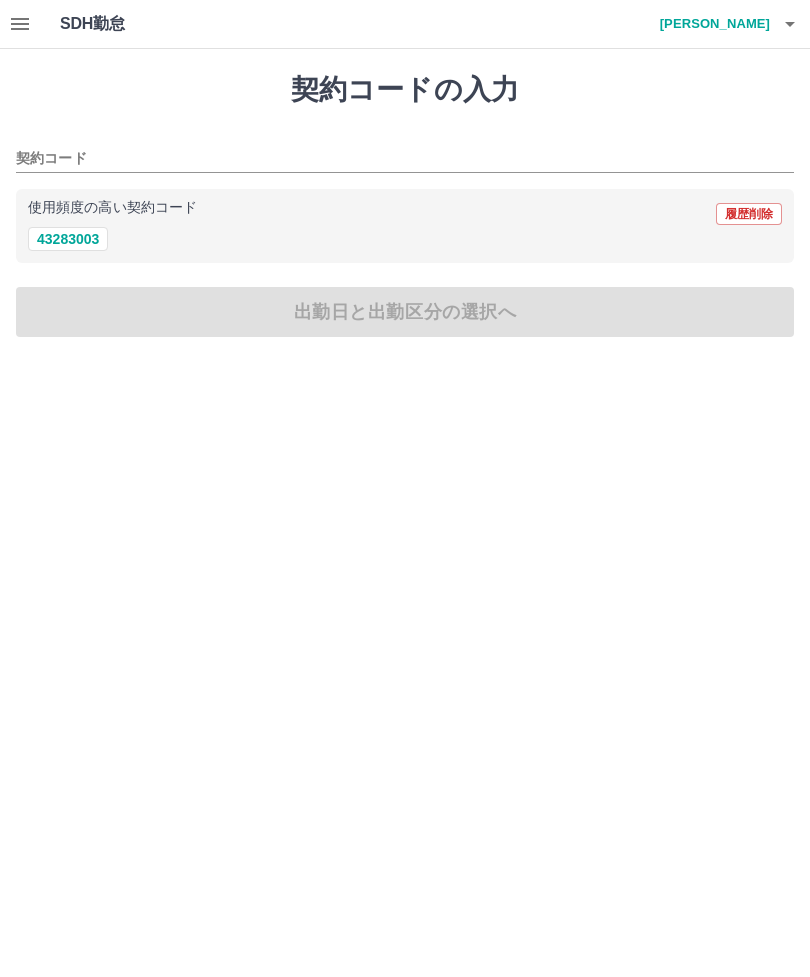 click on "43283003" at bounding box center (68, 239) 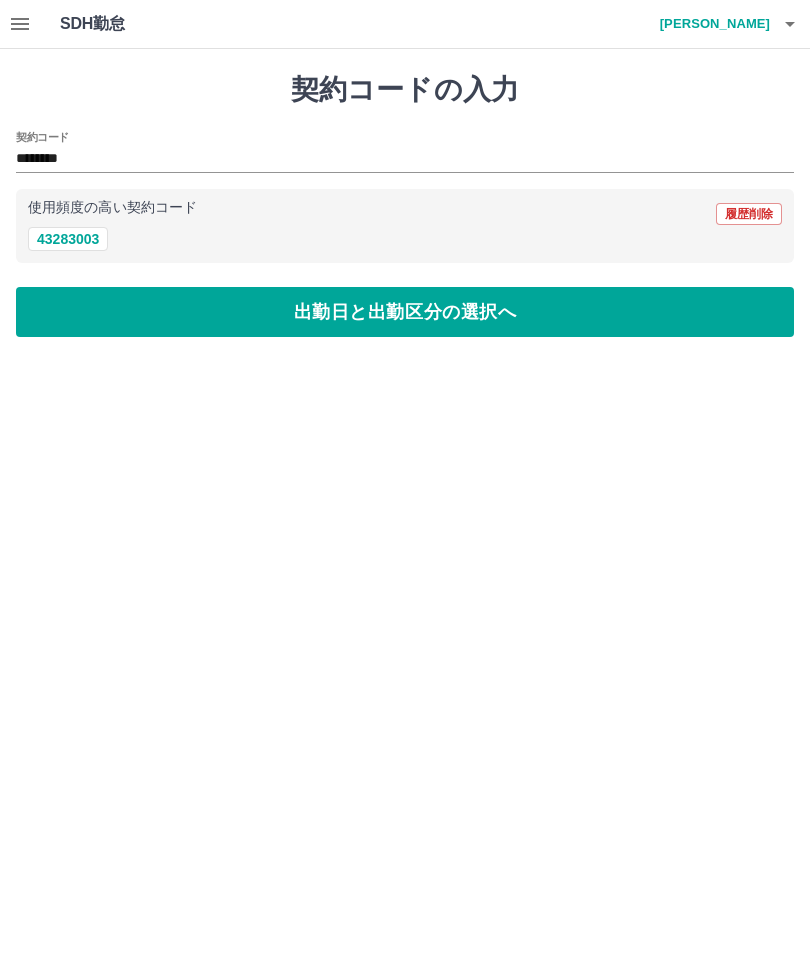 click on "出勤日と出勤区分の選択へ" at bounding box center [405, 312] 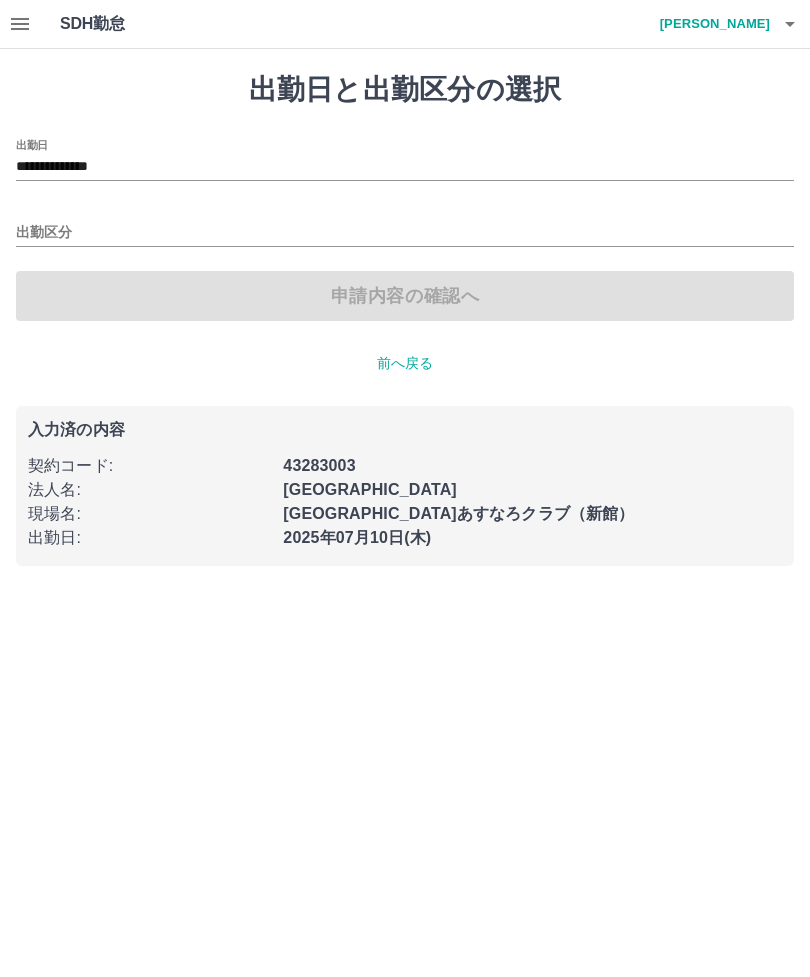 click on "出勤区分" at bounding box center (405, 233) 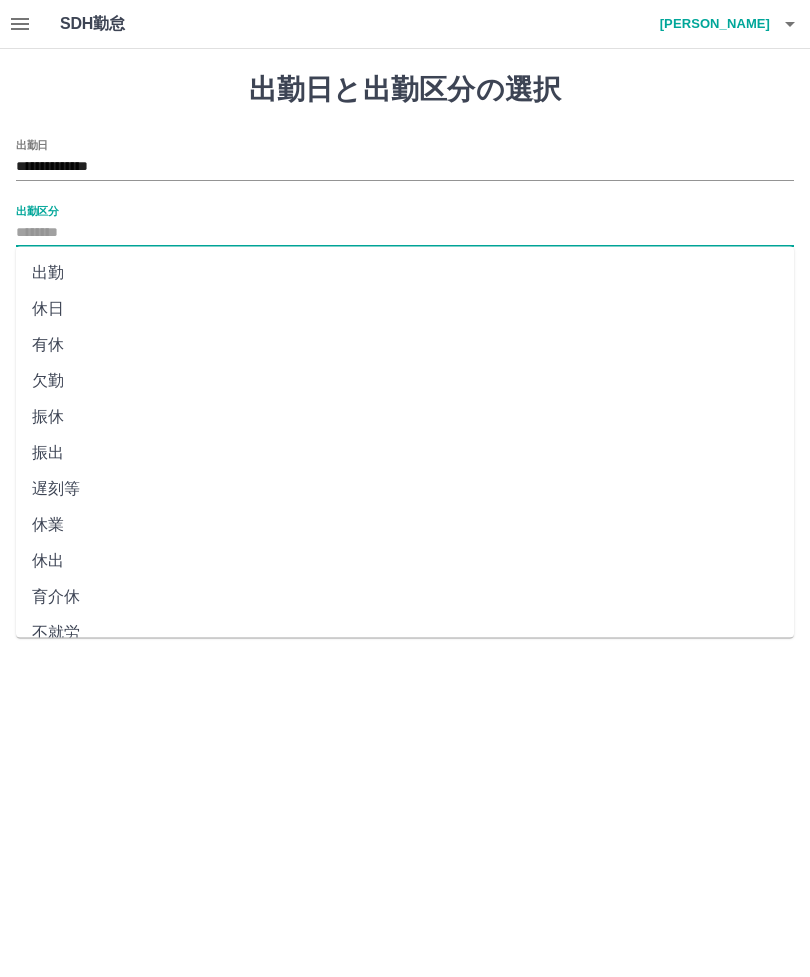 click on "出勤" at bounding box center (405, 273) 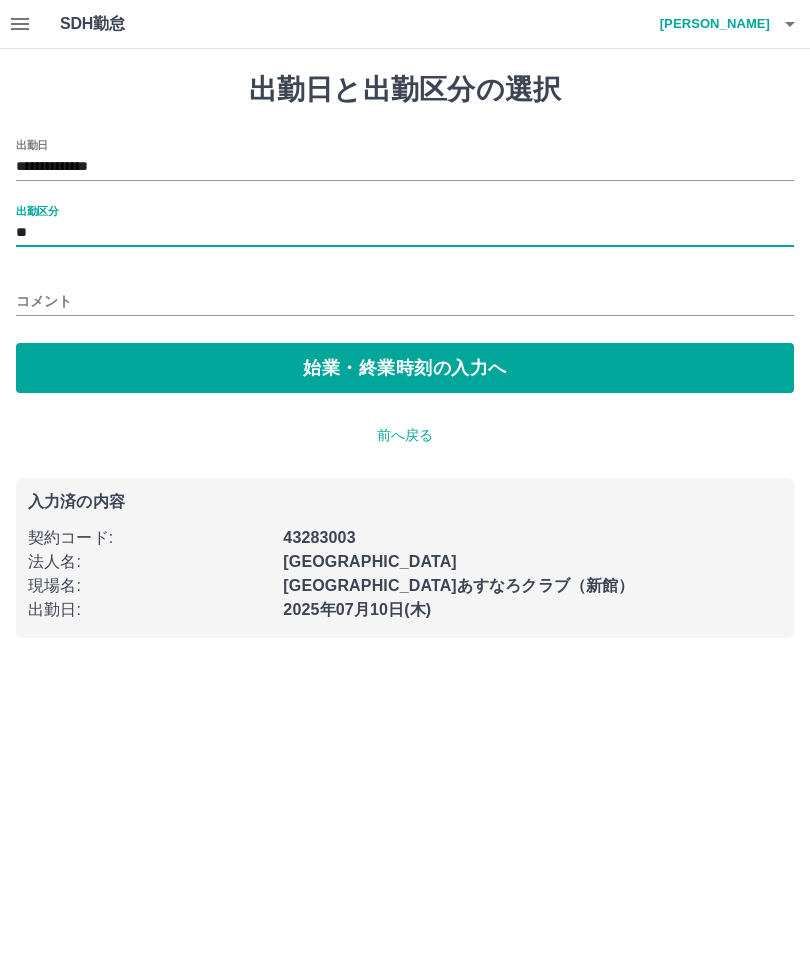click on "始業・終業時刻の入力へ" at bounding box center [405, 368] 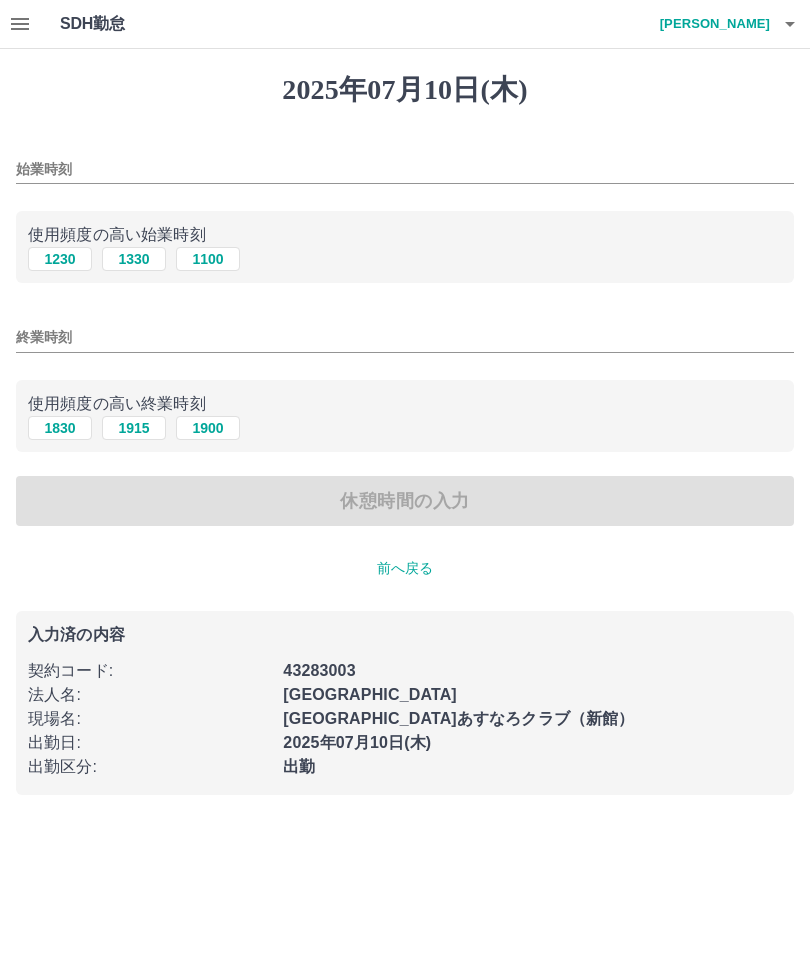 click on "始業時刻" at bounding box center (405, 163) 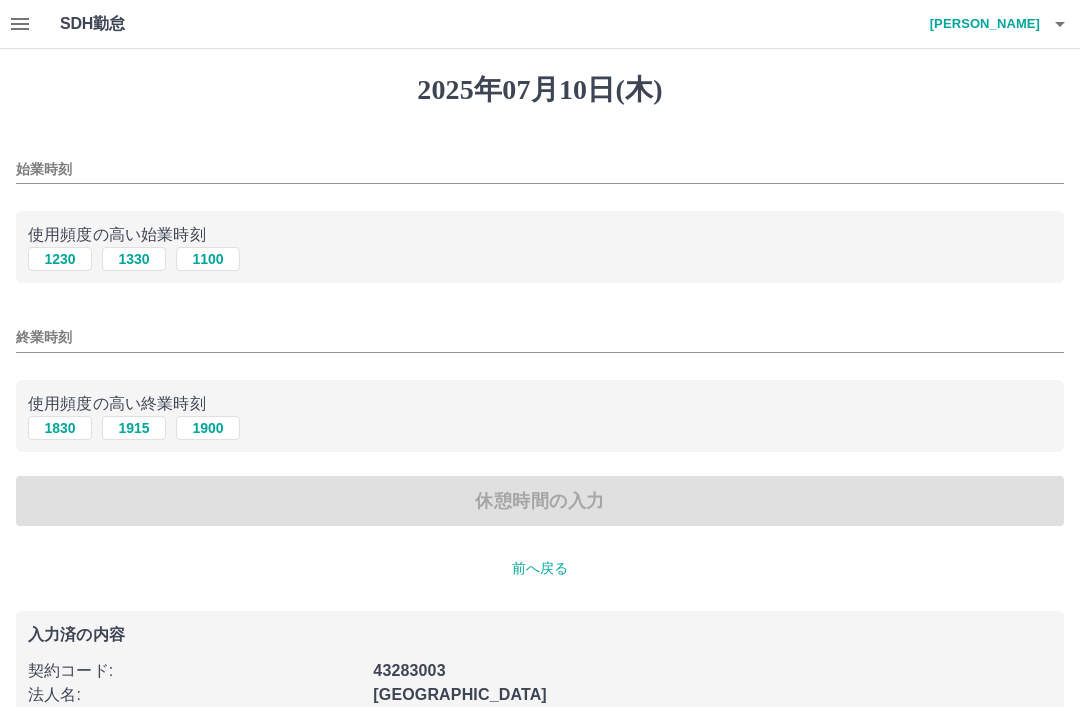click on "1230" at bounding box center [60, 259] 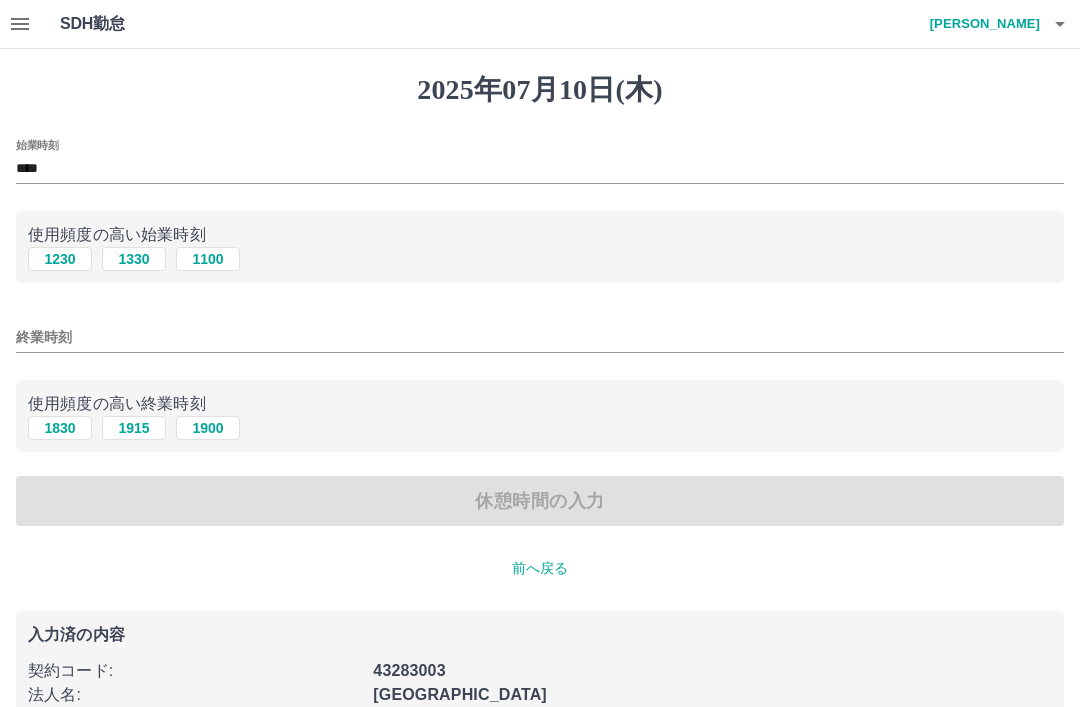 click on "1830" at bounding box center [60, 428] 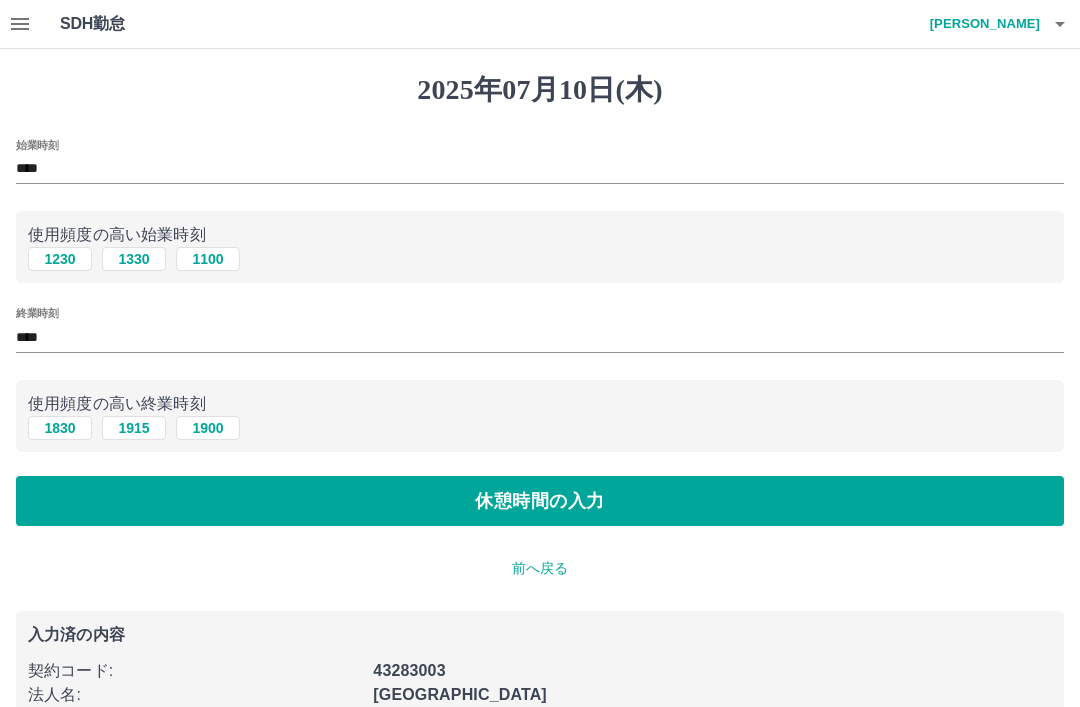 click on "1830" at bounding box center (60, 428) 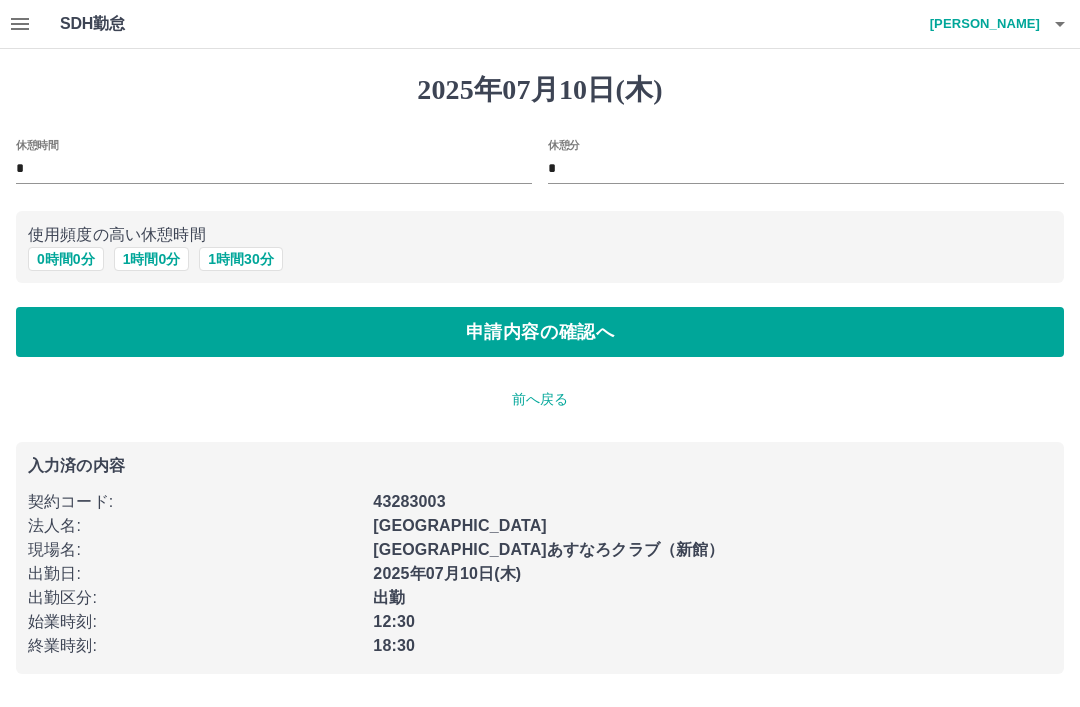 click on "0 時間 0 分" at bounding box center [66, 259] 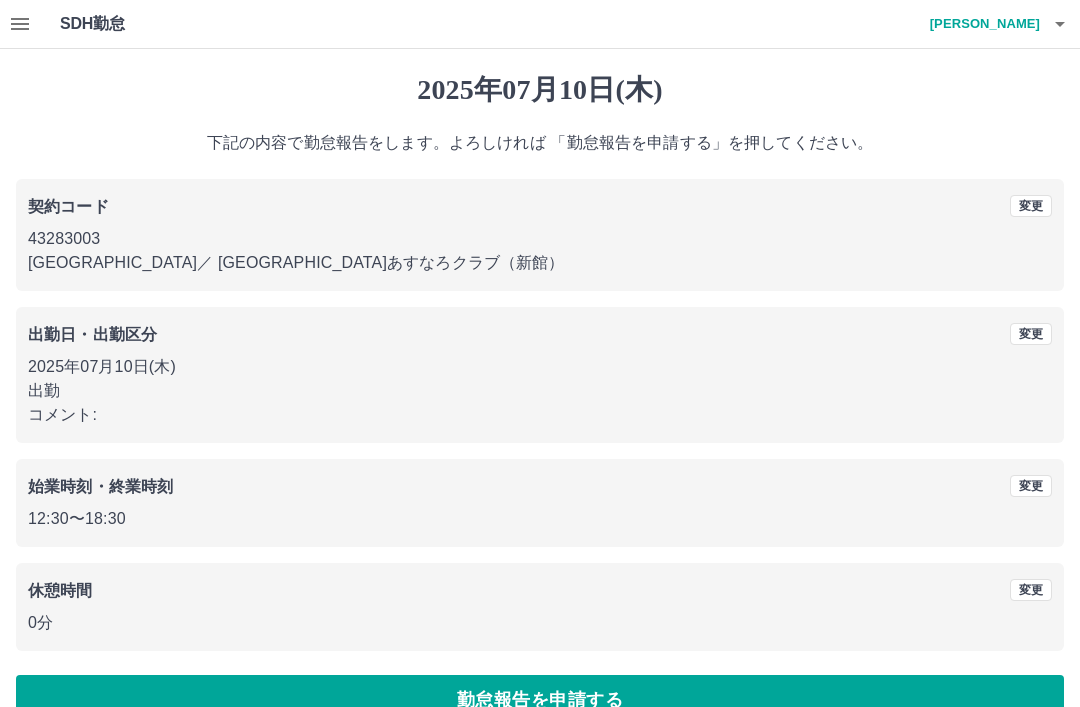 click on "勤怠報告を申請する" at bounding box center [540, 700] 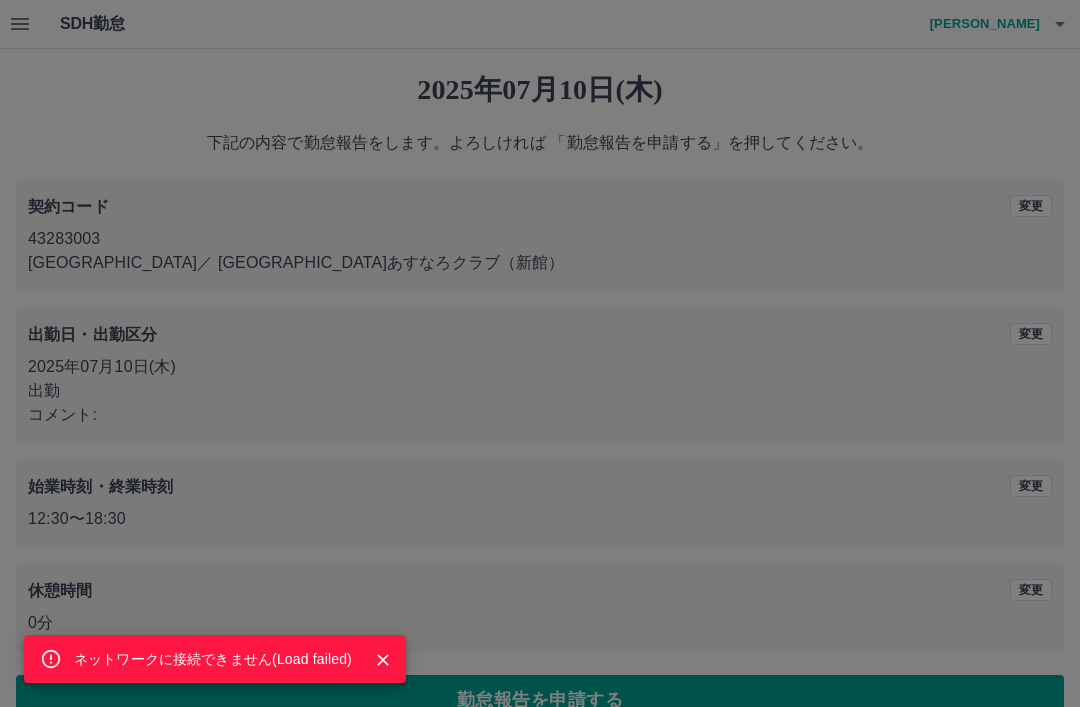 click on "ネットワークに接続できません( Load failed )" at bounding box center (540, 353) 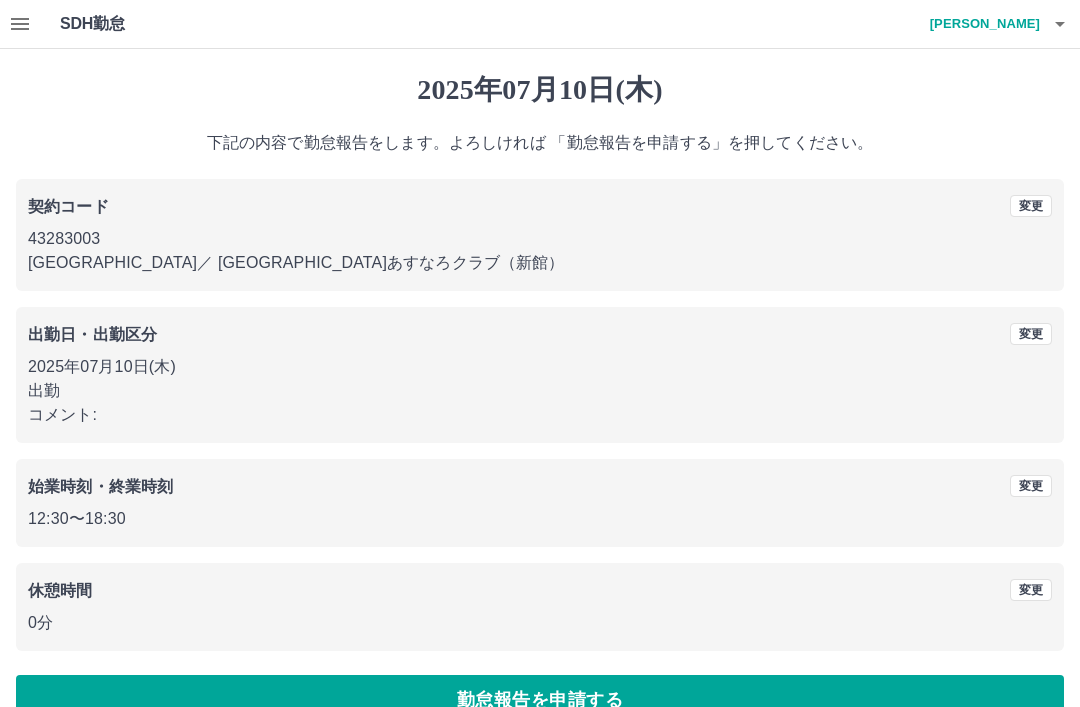 click on "勤怠報告を申請する" at bounding box center [540, 700] 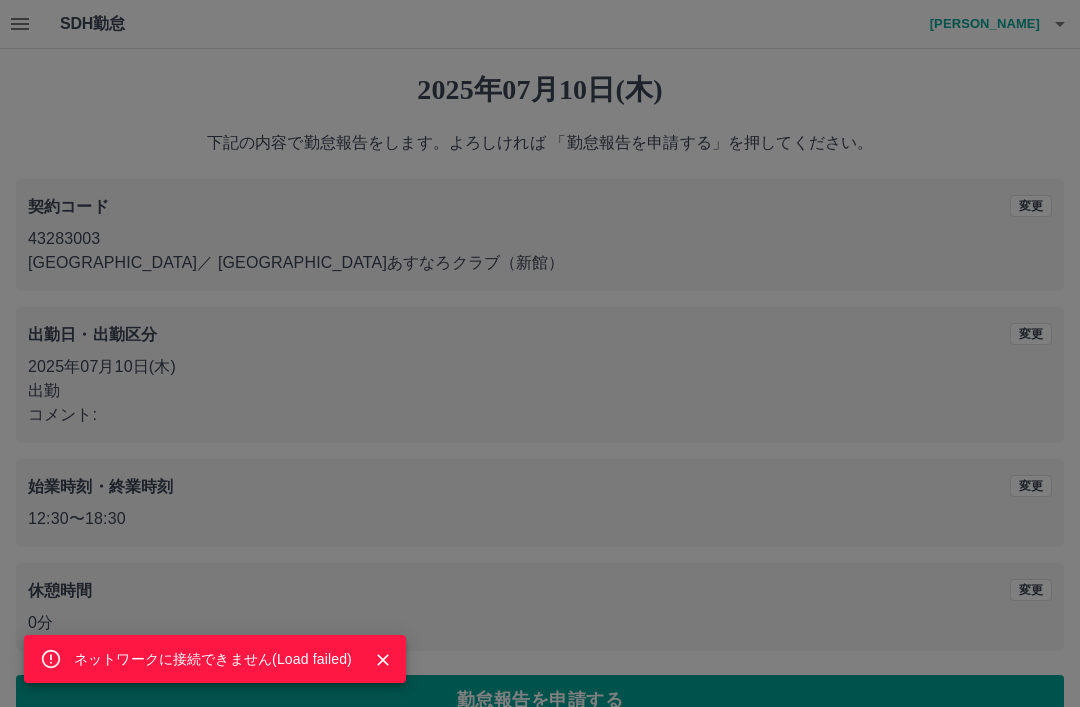 click on "ネットワークに接続できません( Load failed )" at bounding box center [540, 353] 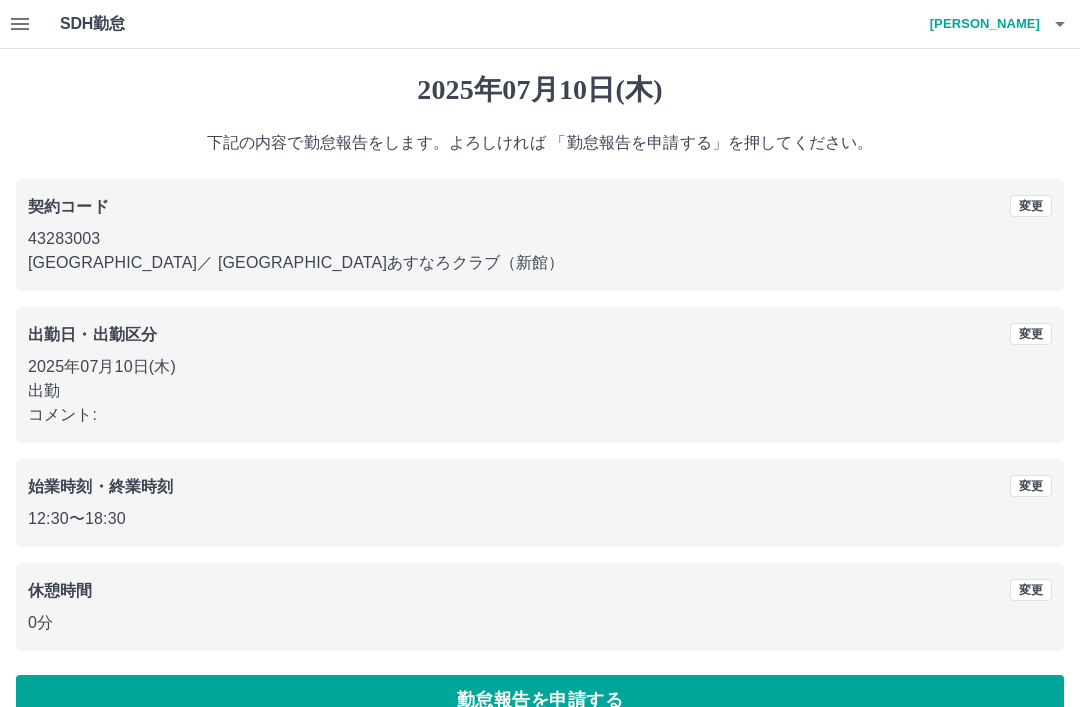 click on "勤怠報告を申請する" at bounding box center [540, 700] 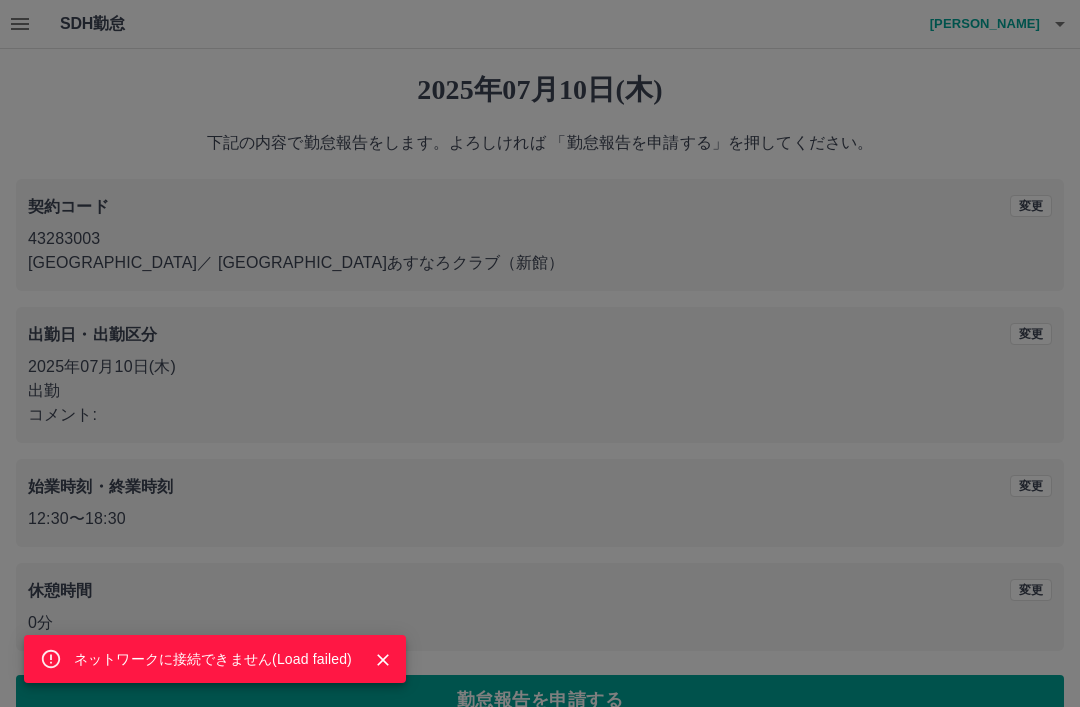 click on "ネットワークに接続できません( Load failed )" at bounding box center (540, 353) 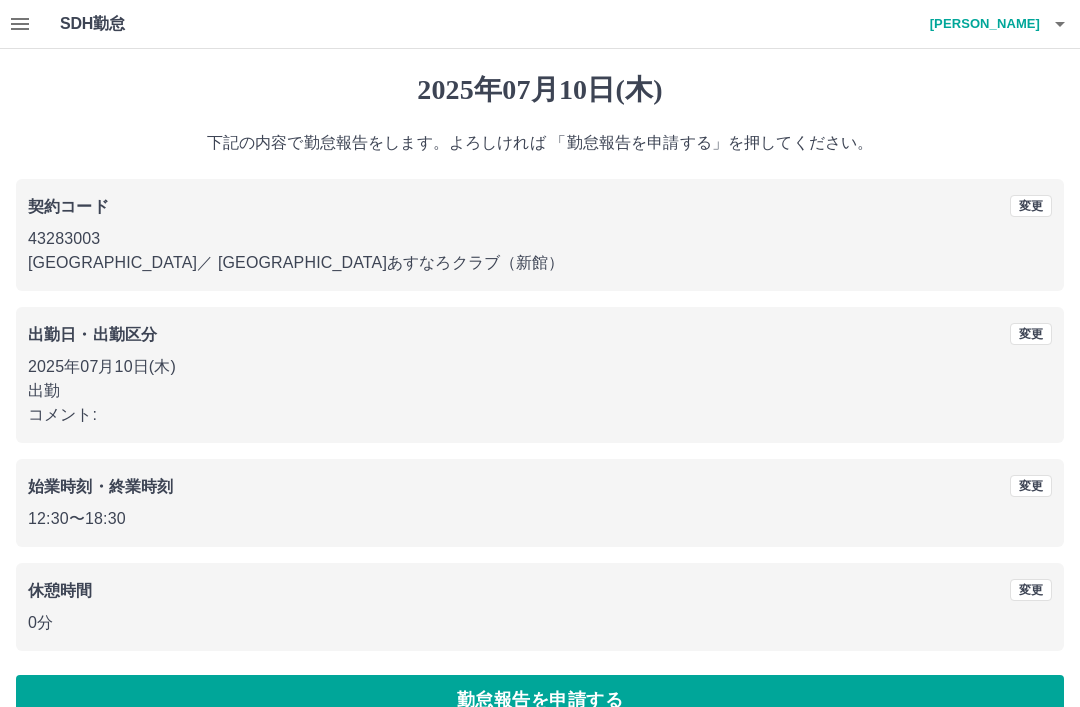click on "勤怠報告を申請する" at bounding box center (540, 700) 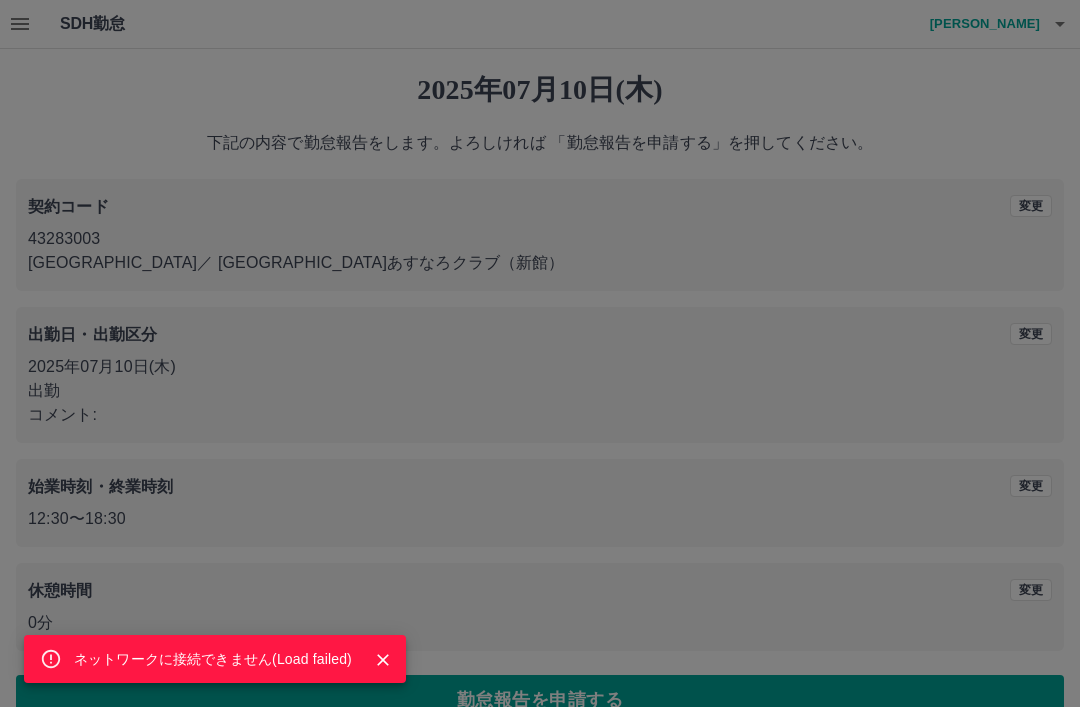 click on "ネットワークに接続できません( Load failed )" at bounding box center [540, 353] 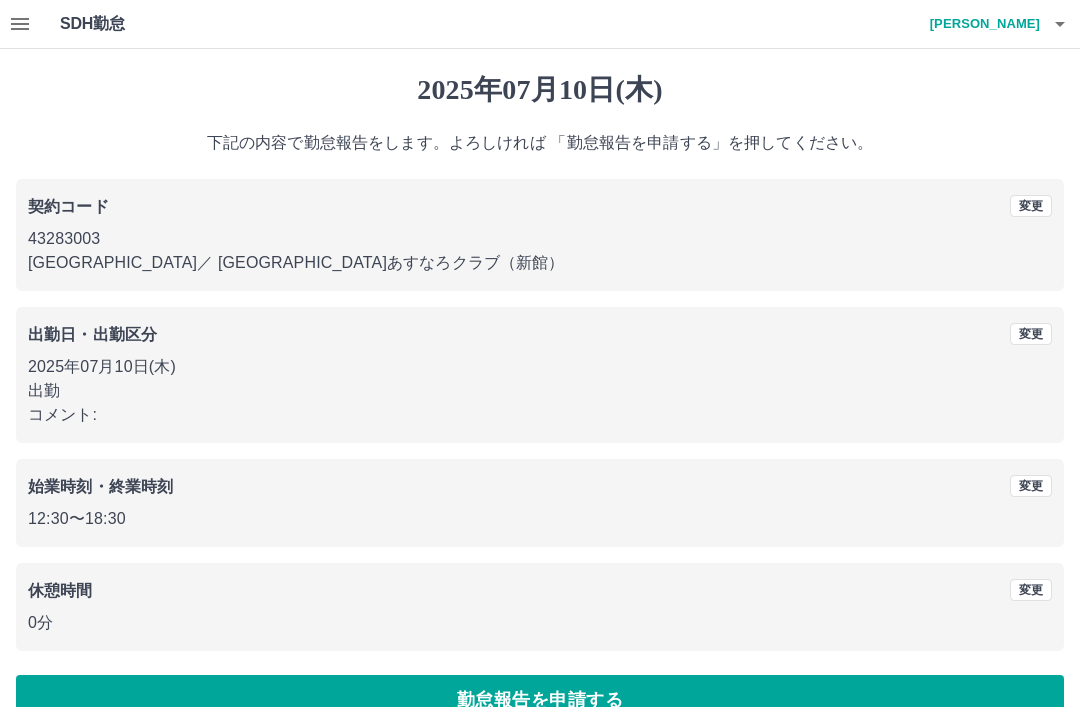 click on "勤怠報告を申請する" at bounding box center [540, 700] 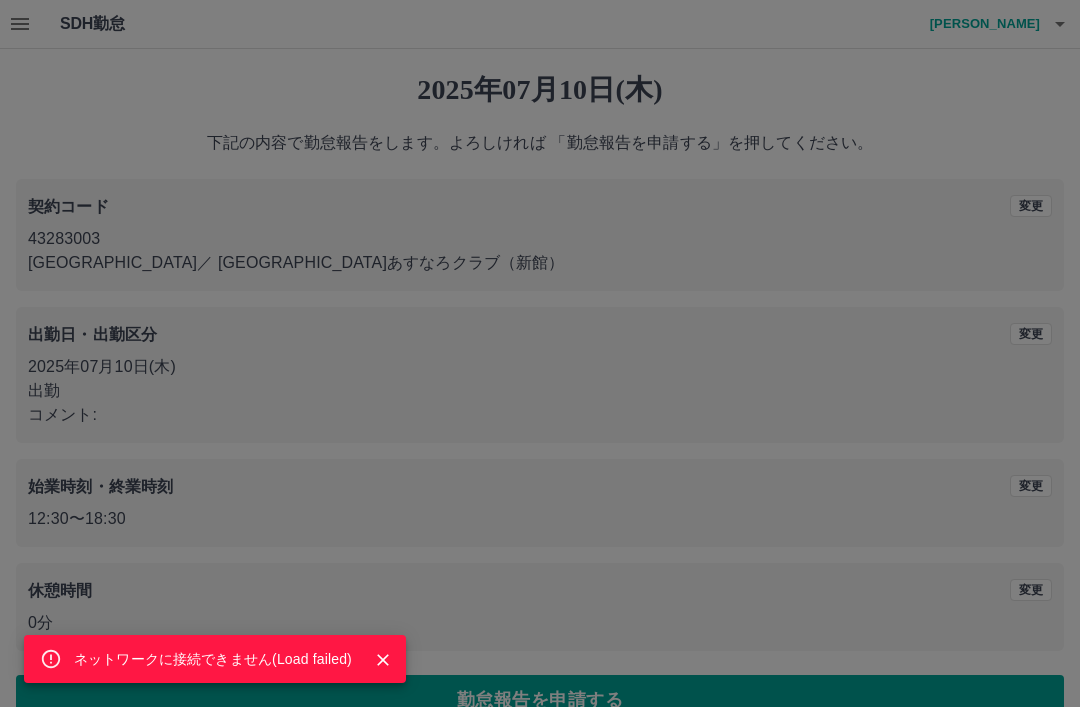 click on "ネットワークに接続できません( Load failed )" at bounding box center [540, 353] 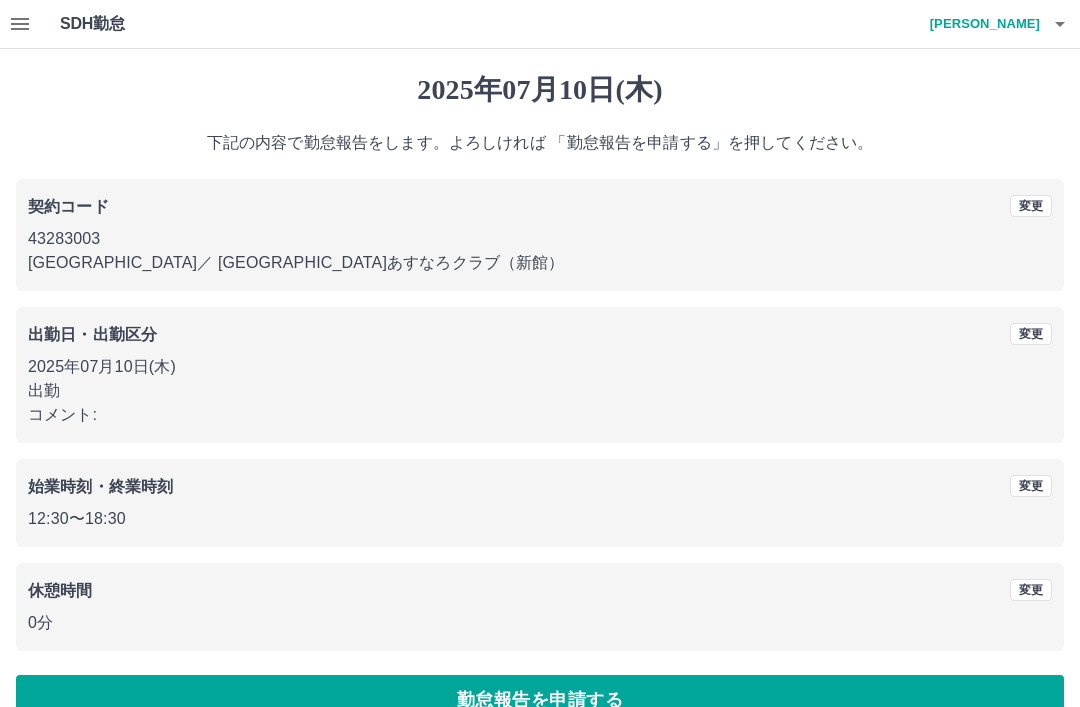 click on "勤怠報告を申請する" at bounding box center (540, 700) 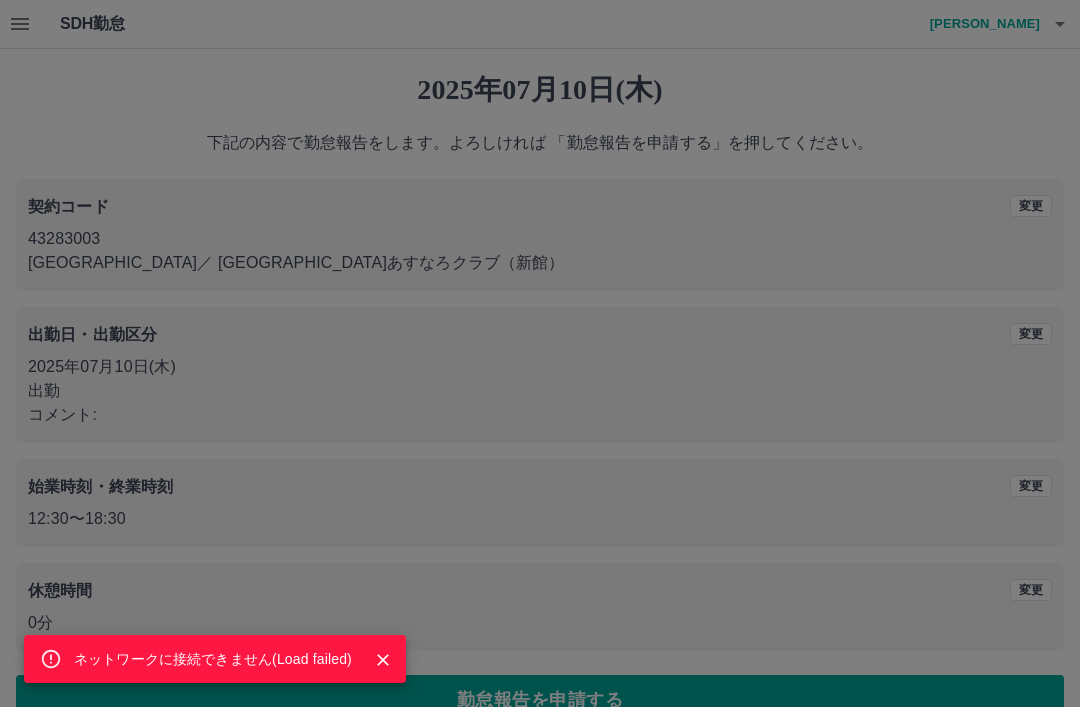 click on "ネットワークに接続できません( Load failed )" at bounding box center [540, 353] 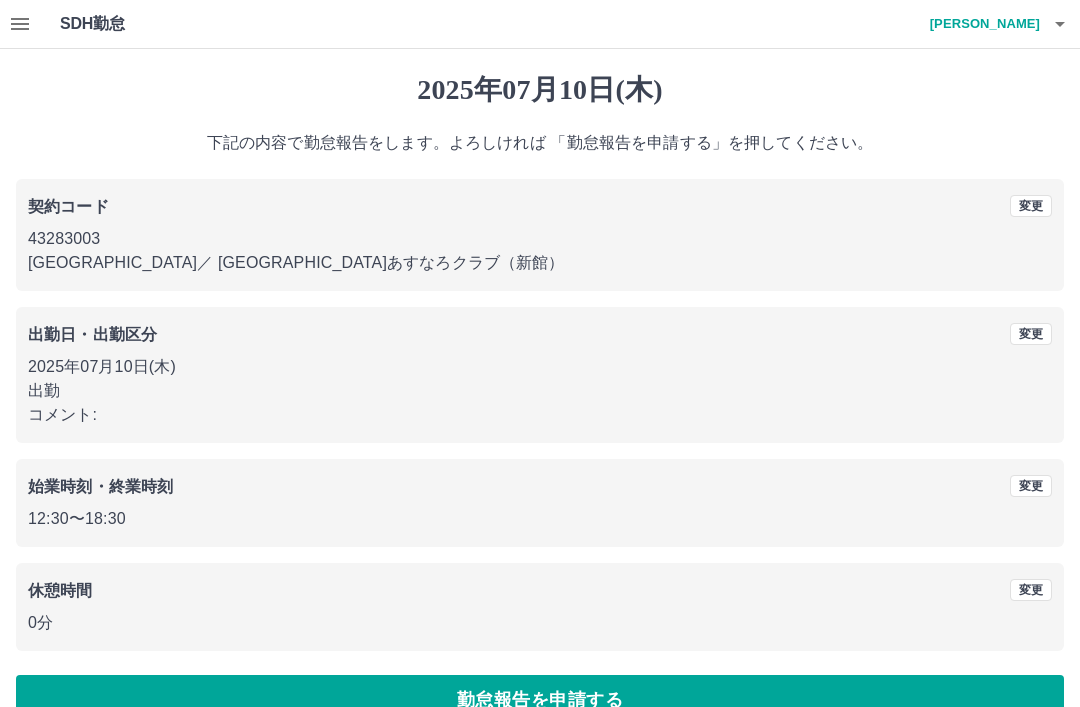 click on "勤怠報告を申請する" at bounding box center (540, 700) 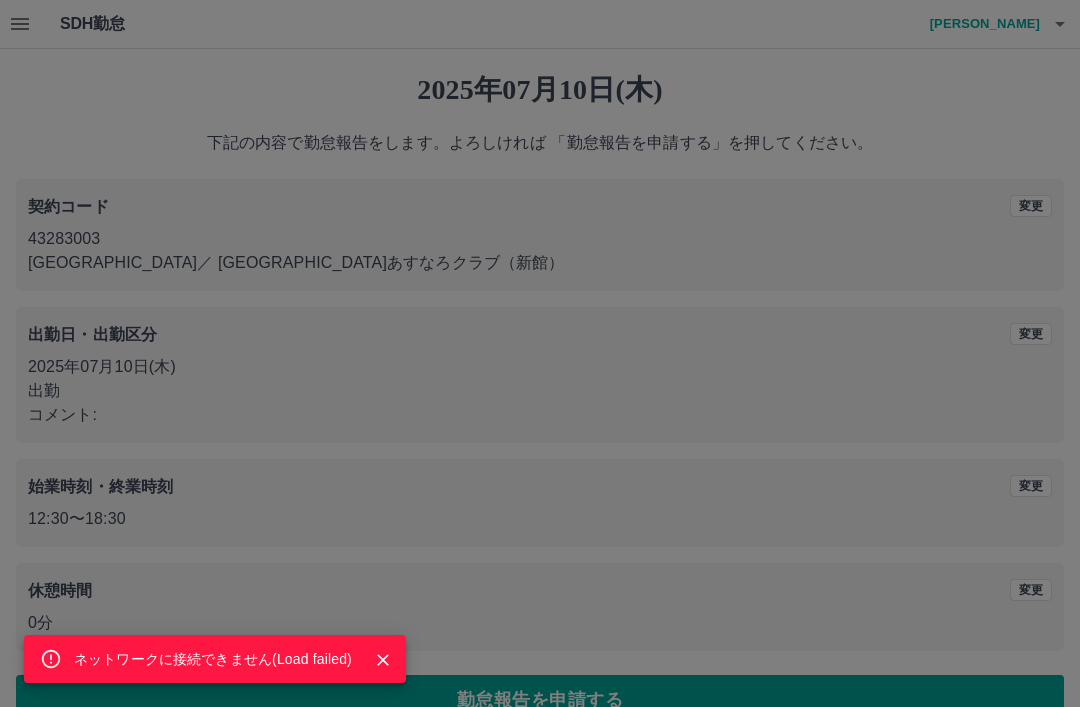 click on "ネットワークに接続できません( Load failed )" at bounding box center (540, 353) 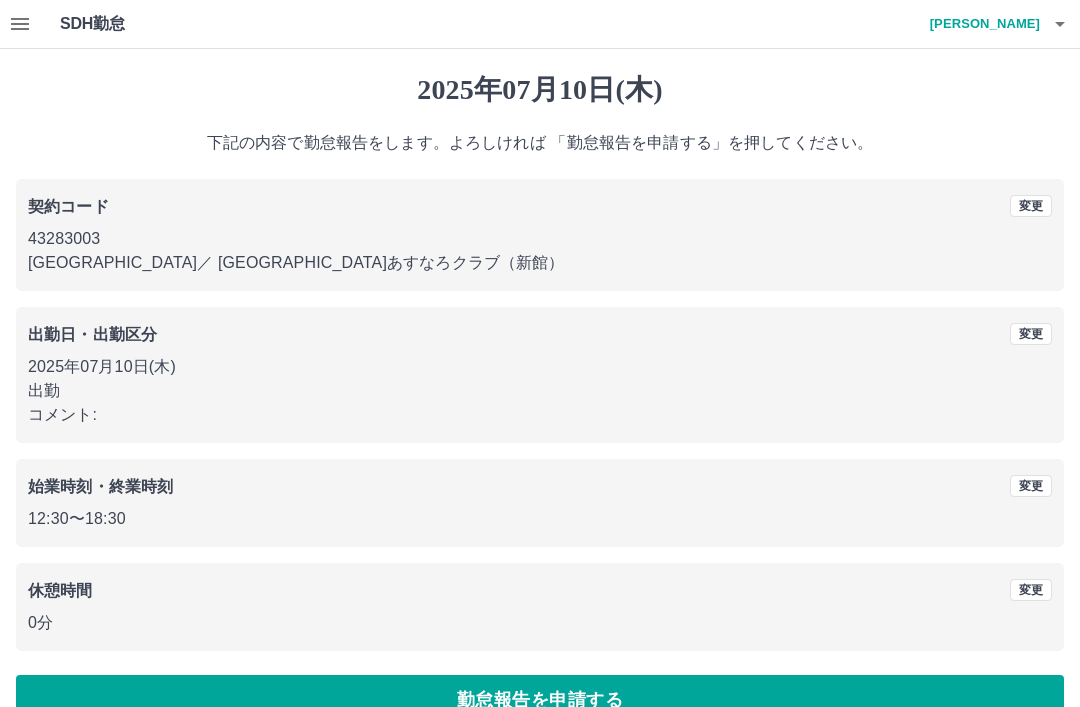 click on "勤怠報告を申請する" at bounding box center [540, 700] 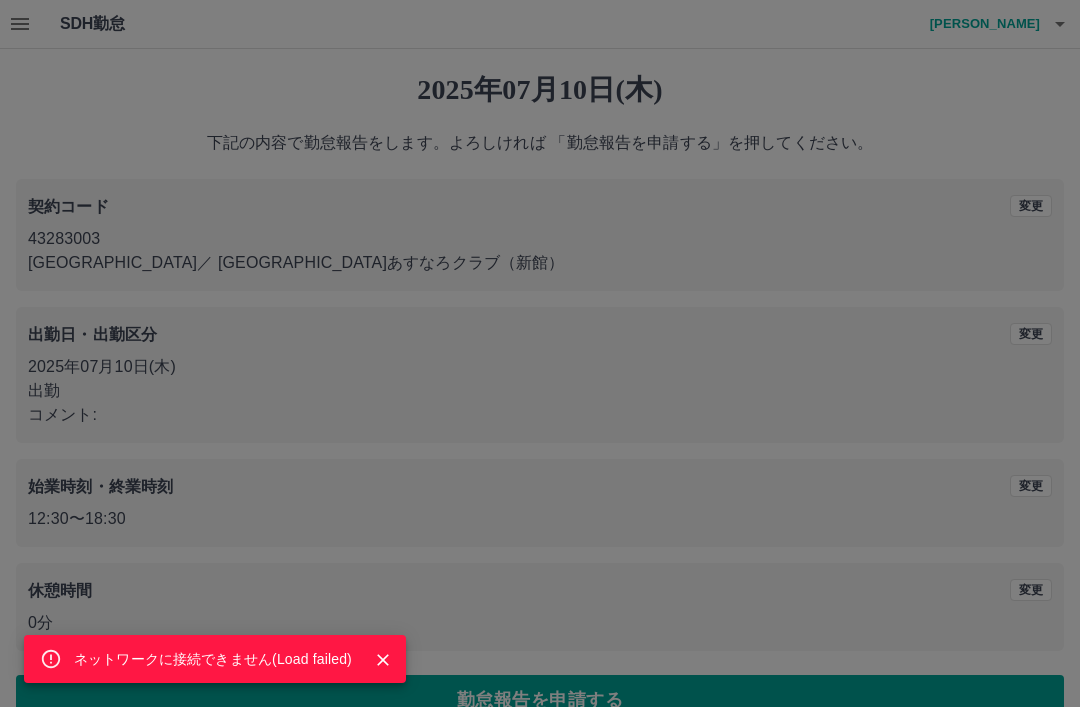 click on "ネットワークに接続できません( Load failed )" at bounding box center (540, 353) 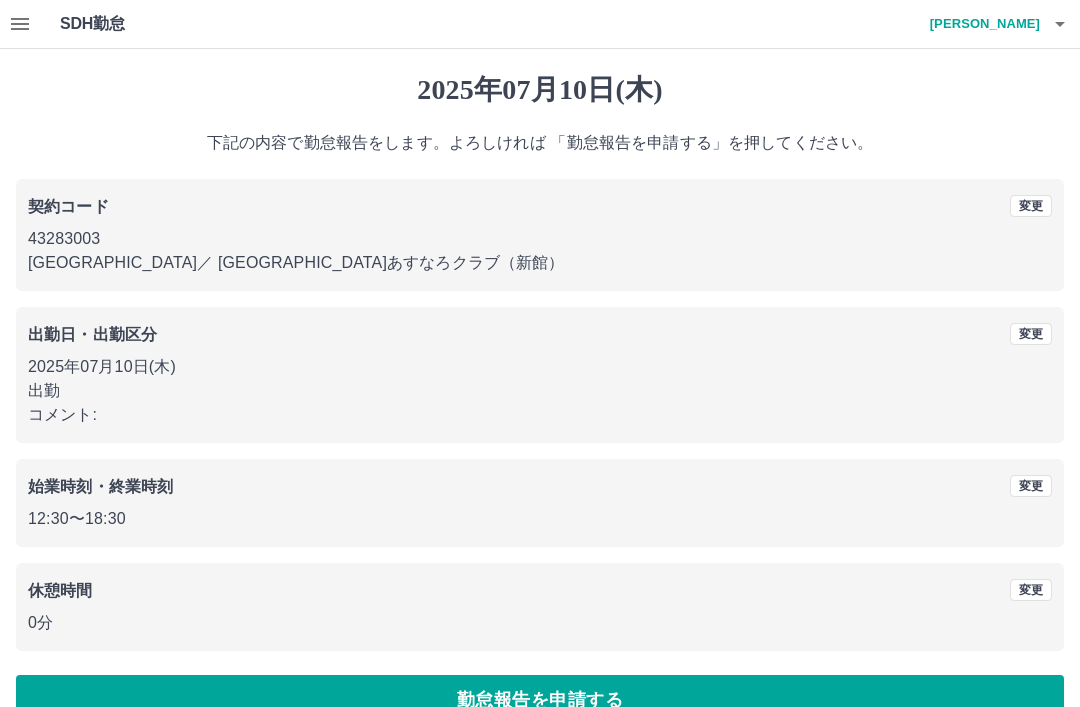 click on "勤怠報告を申請する" at bounding box center (540, 700) 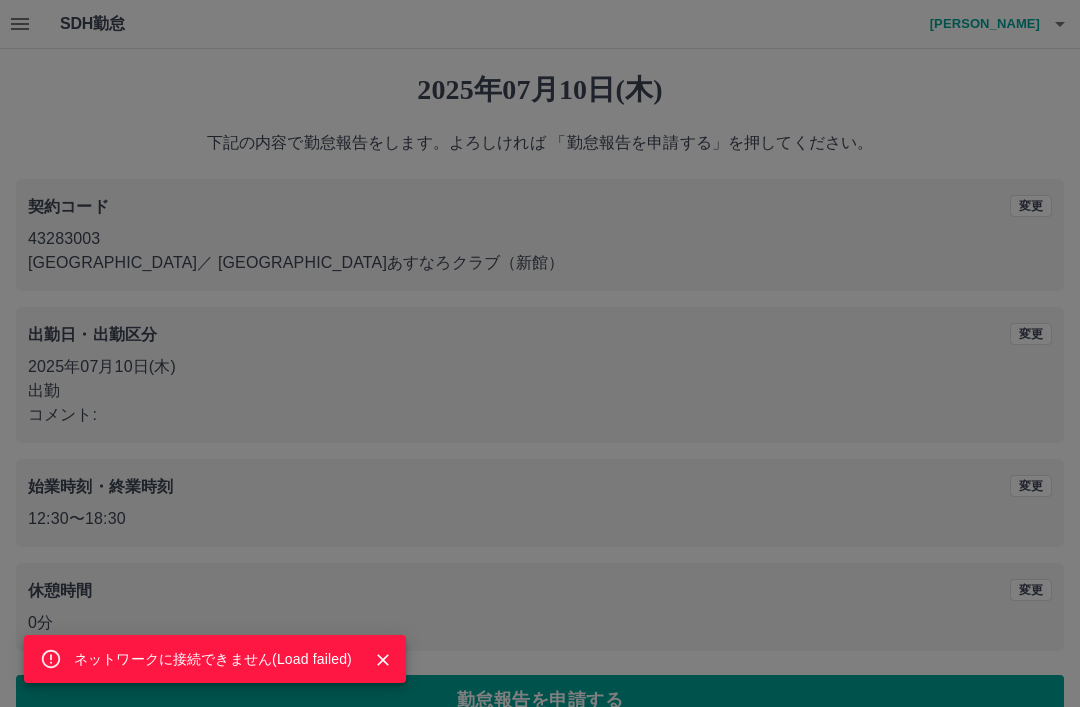 click on "ネットワークに接続できません( Load failed )" at bounding box center [540, 353] 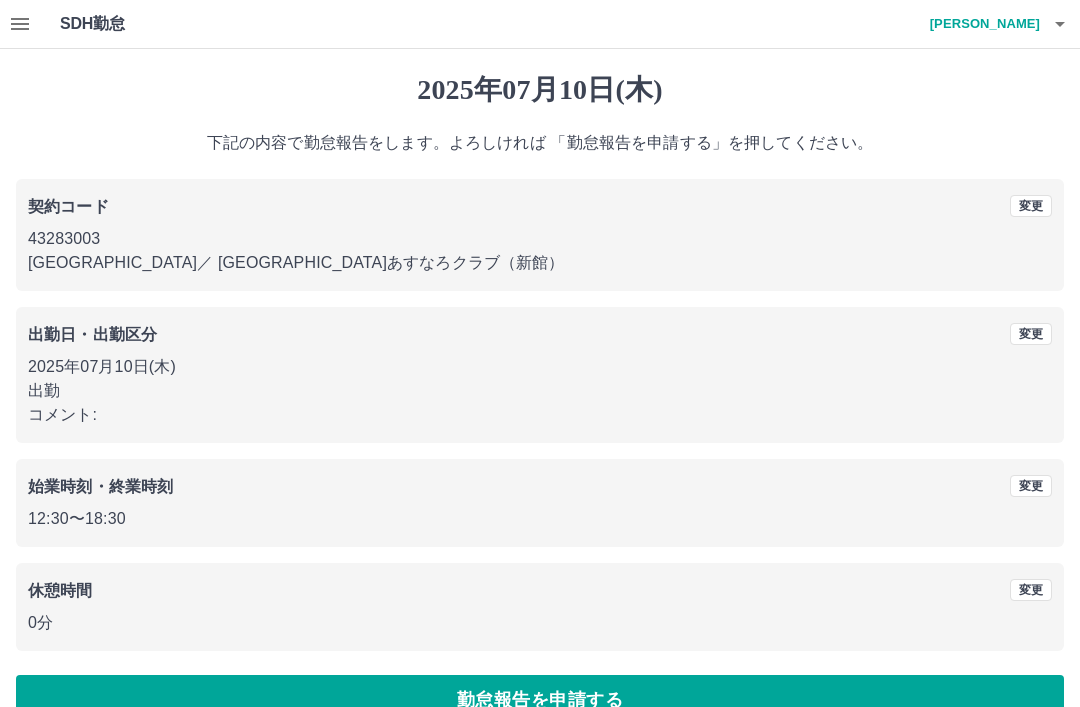 click on "勤怠報告を申請する" at bounding box center (540, 700) 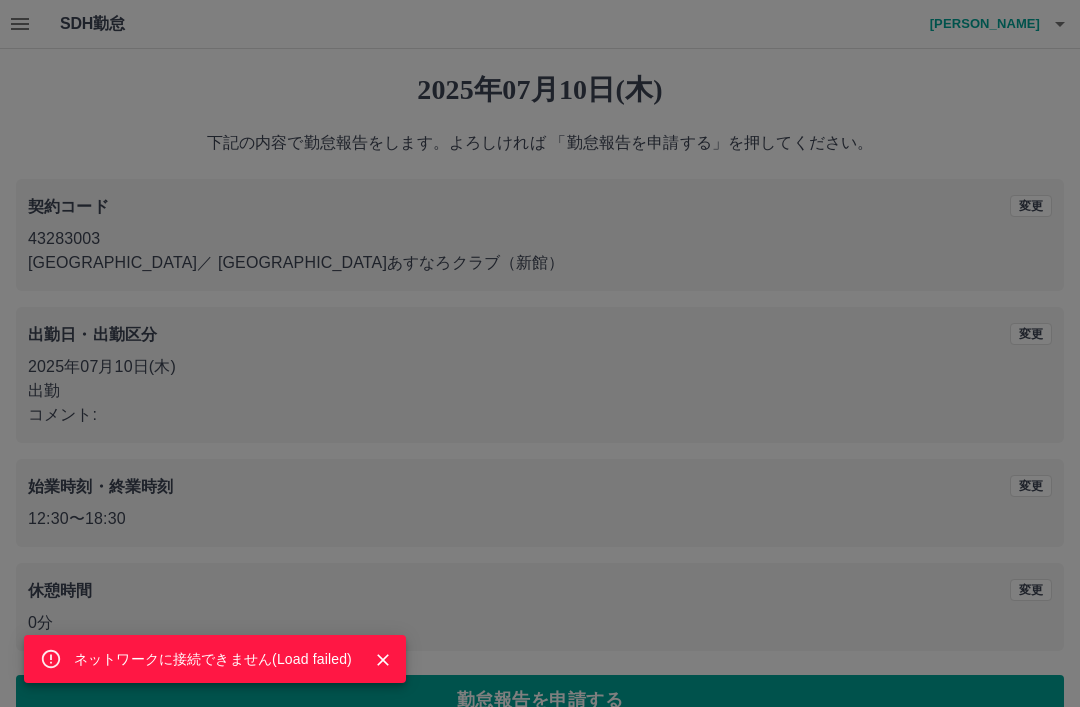 click on "ネットワークに接続できません( Load failed )" at bounding box center [540, 353] 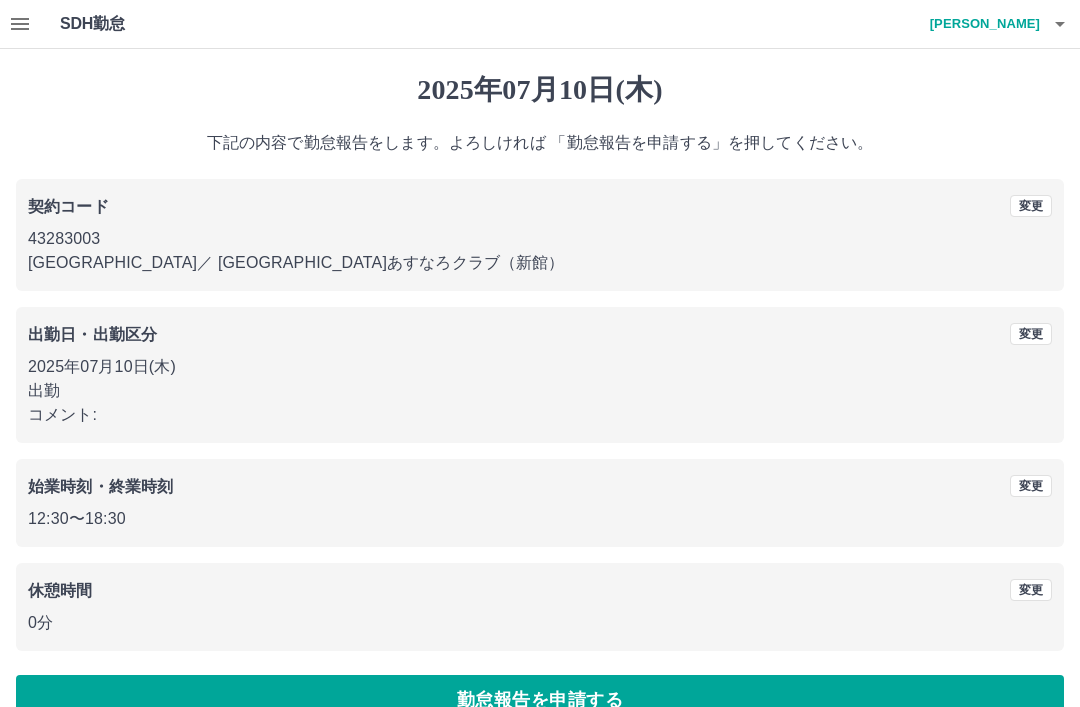 click on "勤怠報告を申請する" at bounding box center (540, 700) 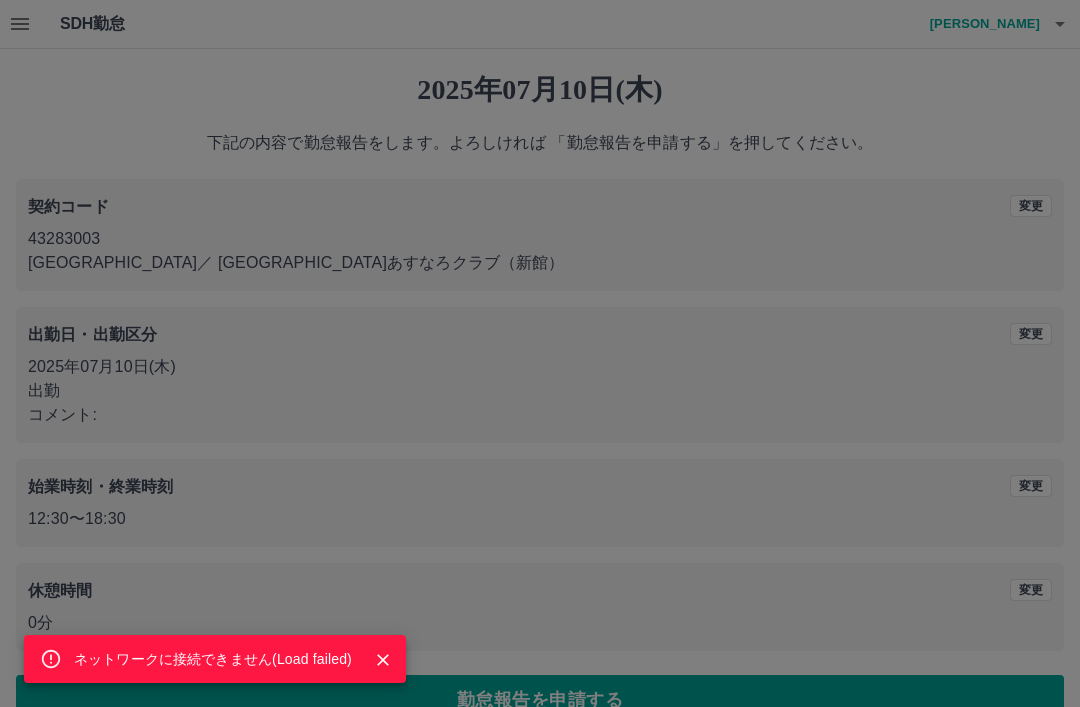 click on "ネットワークに接続できません( Load failed )" at bounding box center (540, 353) 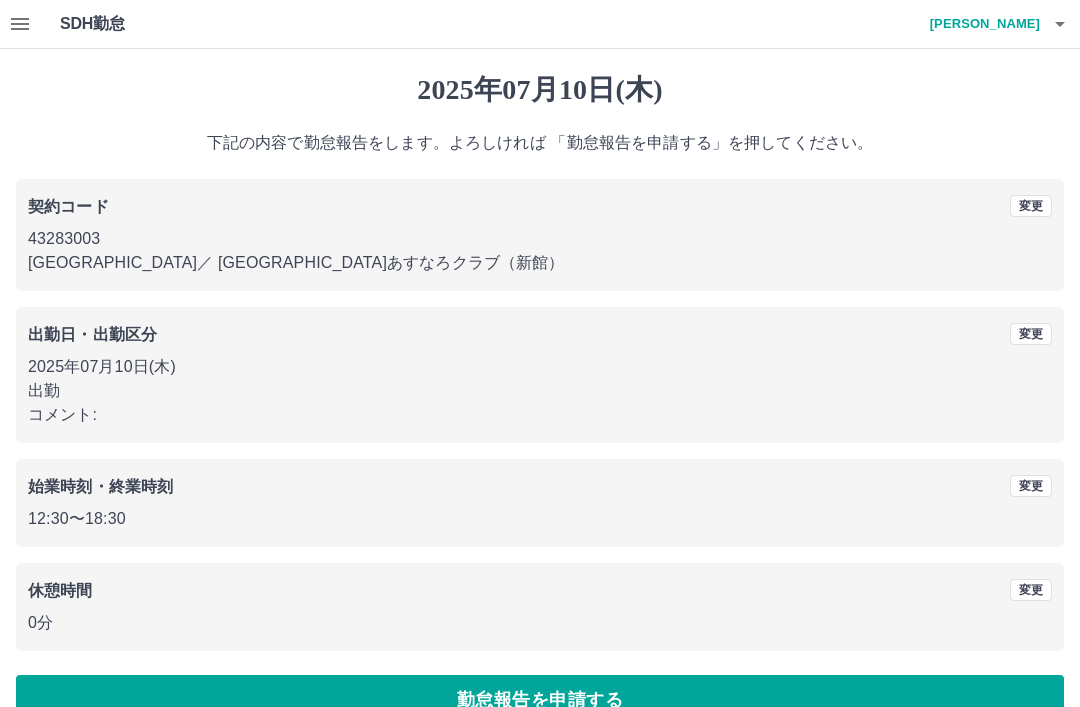click on "勤怠報告を申請する" at bounding box center (540, 700) 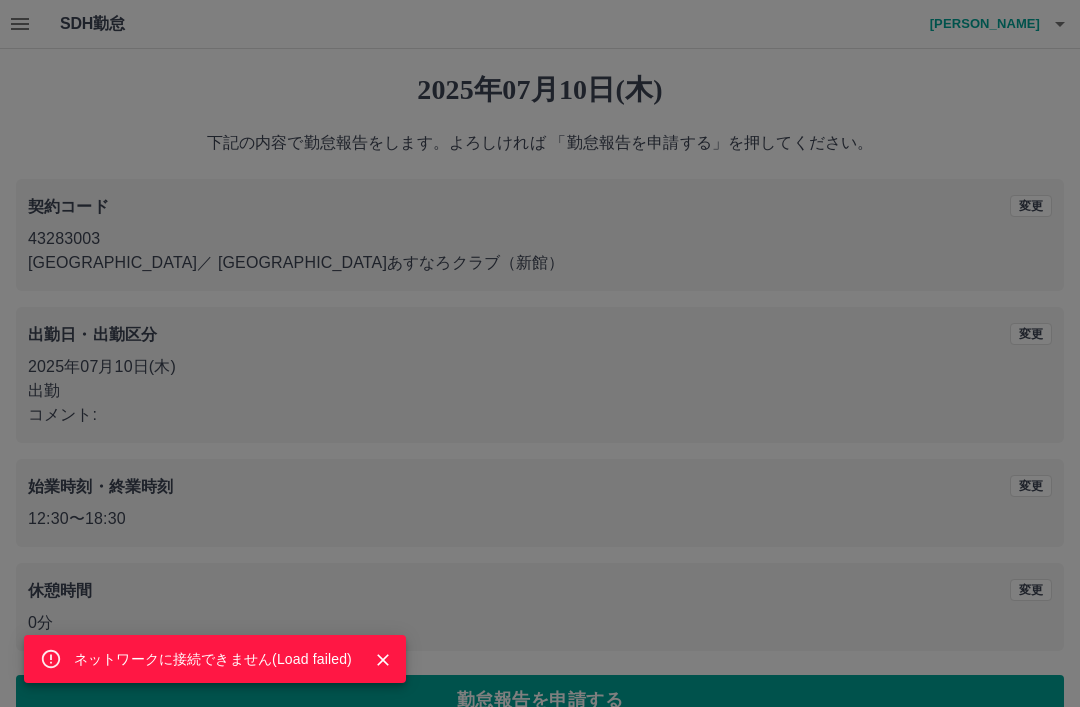 click on "ネットワークに接続できません( Load failed )" at bounding box center [215, 659] 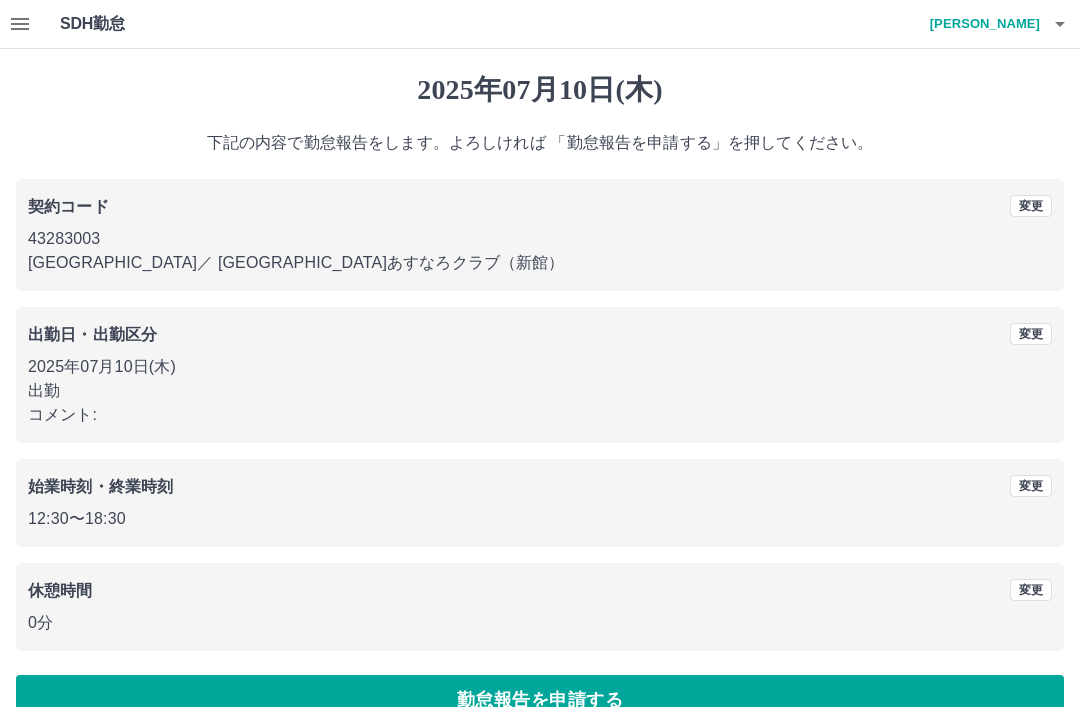 click on "勤怠報告を申請する" at bounding box center (540, 700) 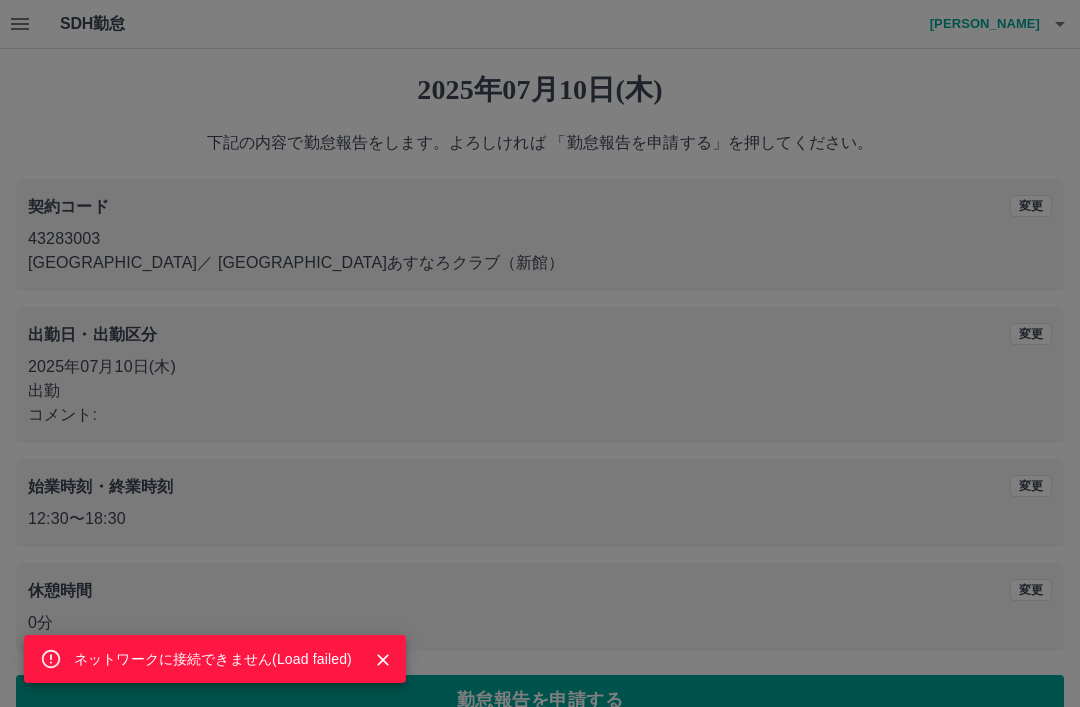 click on "ネットワークに接続できません( Load failed )" at bounding box center [540, 353] 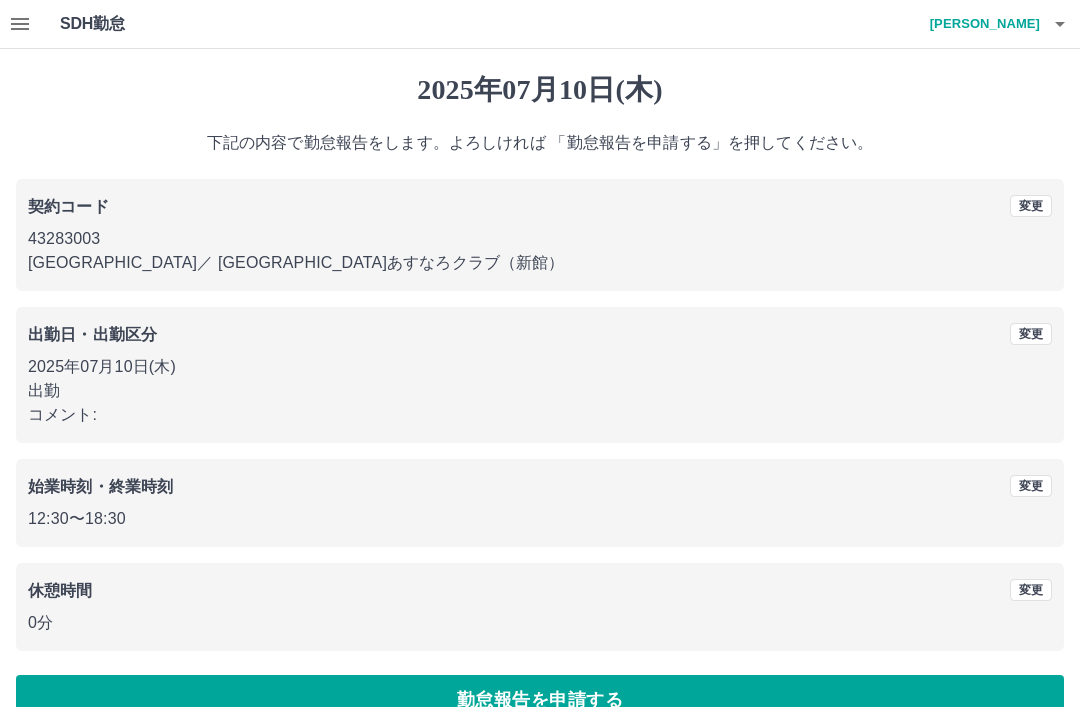 click on "勤怠報告を申請する" at bounding box center [540, 700] 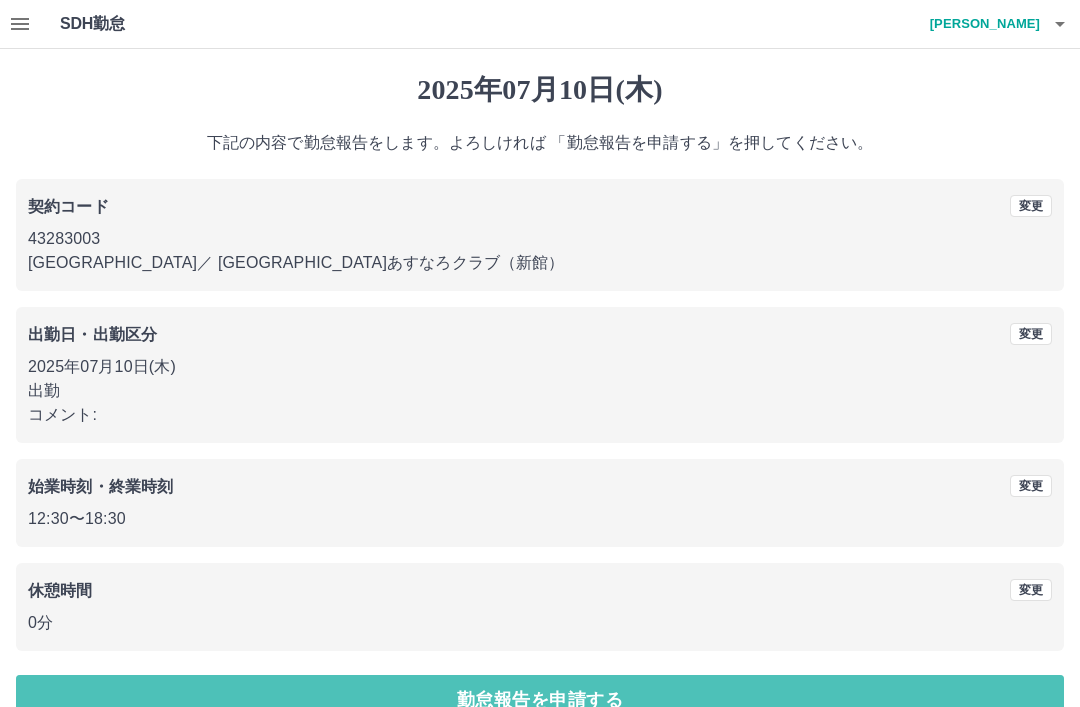 click on "勤怠報告を申請する" at bounding box center [540, 700] 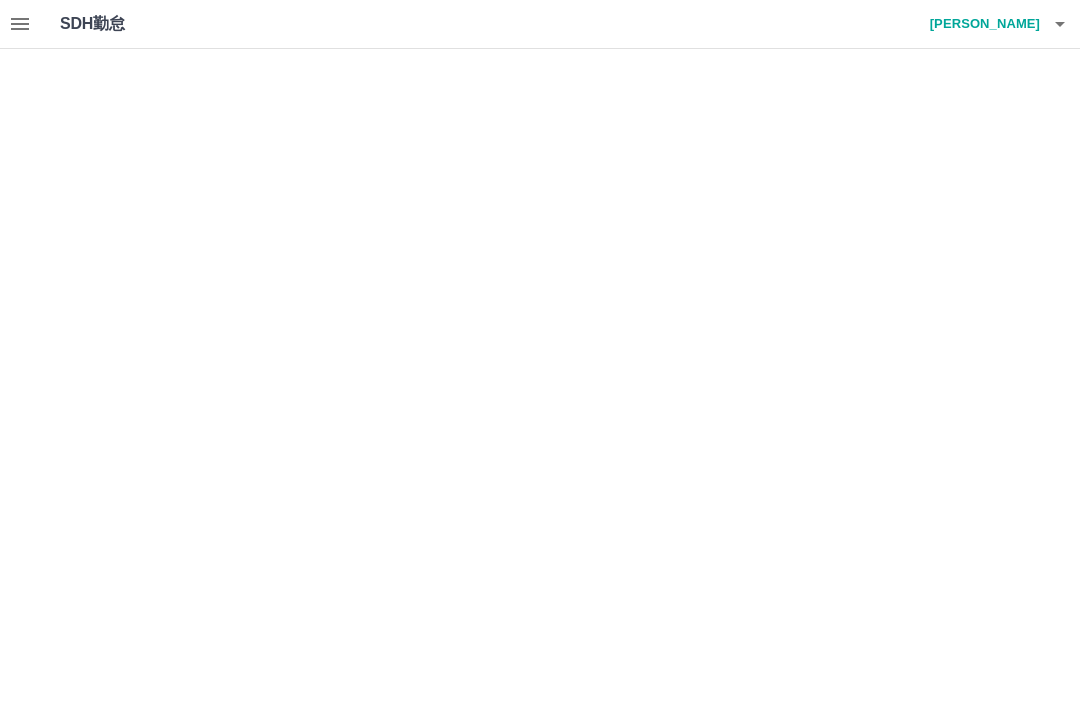 scroll, scrollTop: 0, scrollLeft: 0, axis: both 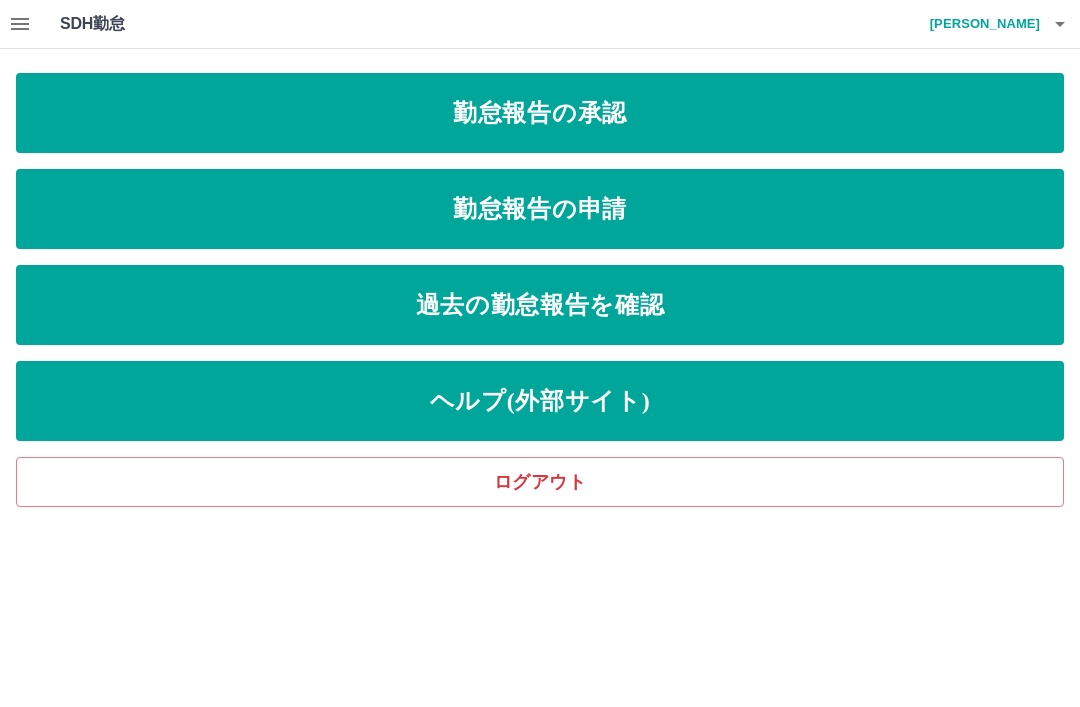 click on "勤怠報告の承認" at bounding box center (540, 113) 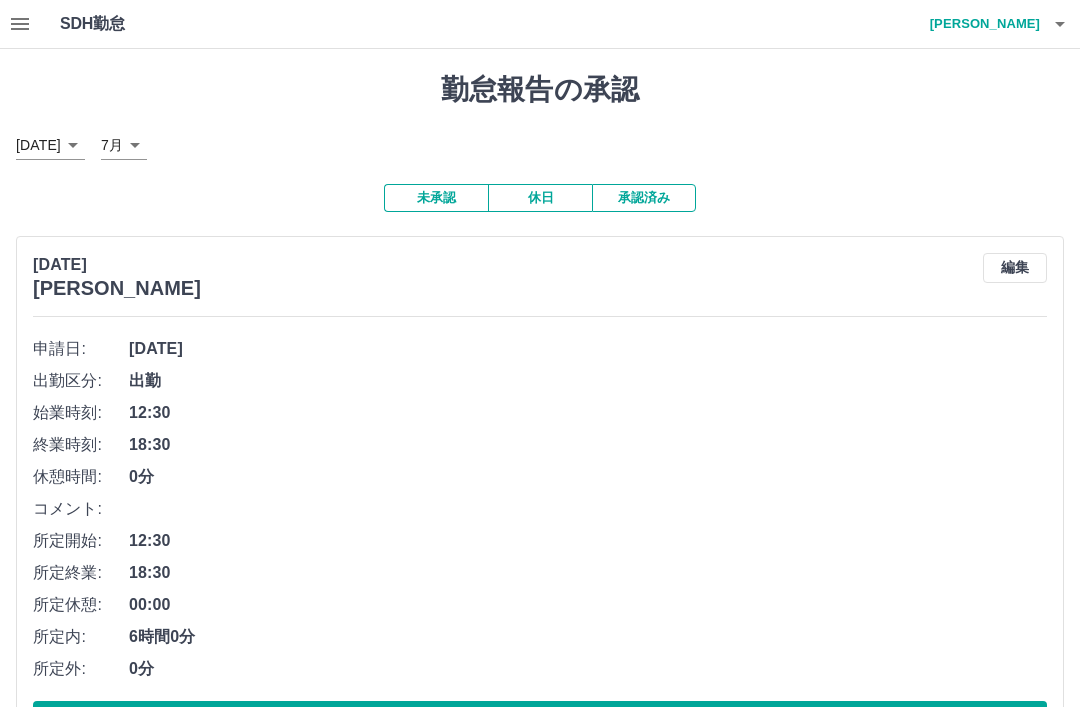 click on "林　昭子" at bounding box center (980, 24) 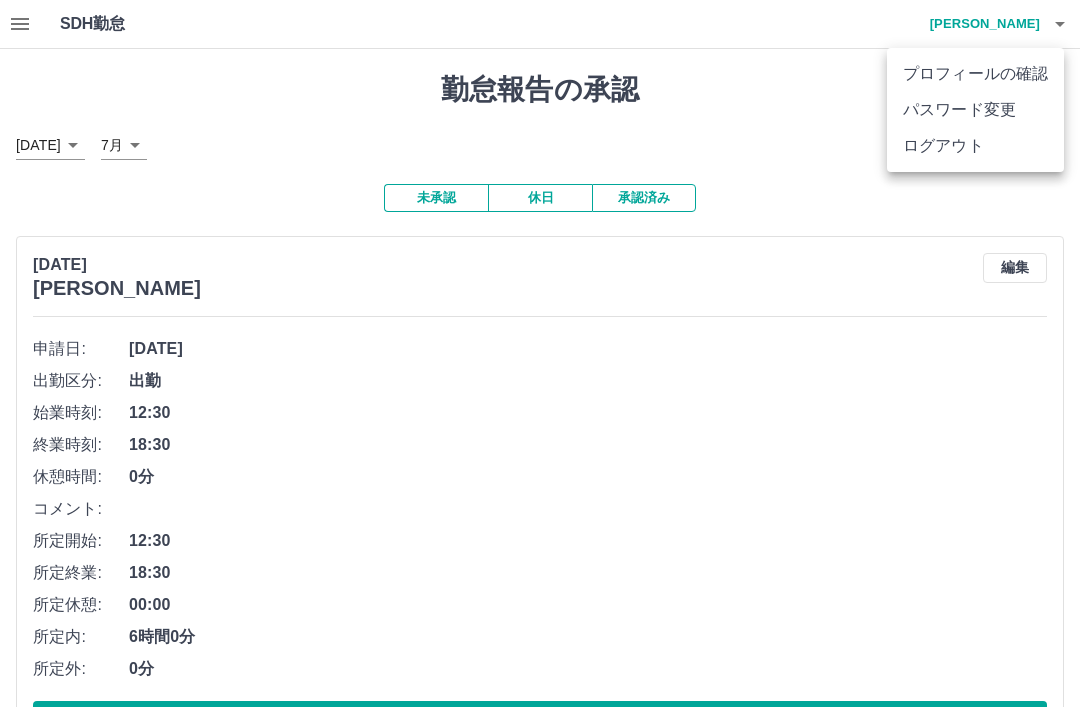 click at bounding box center (540, 353) 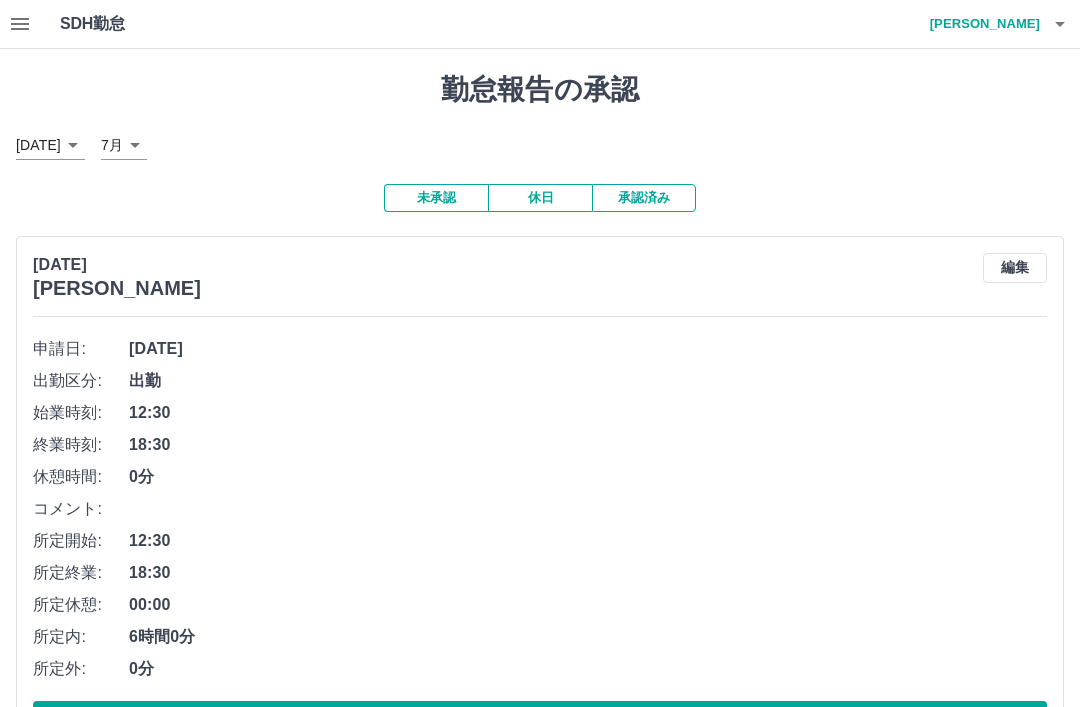 click 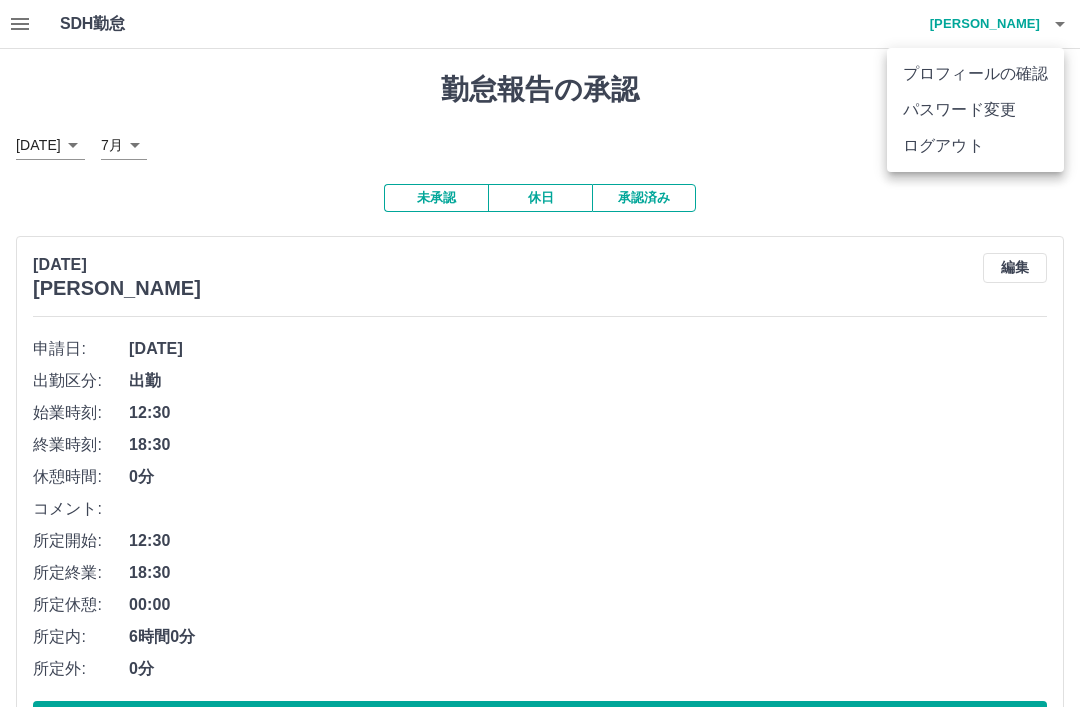 click on "ログアウト" at bounding box center (975, 146) 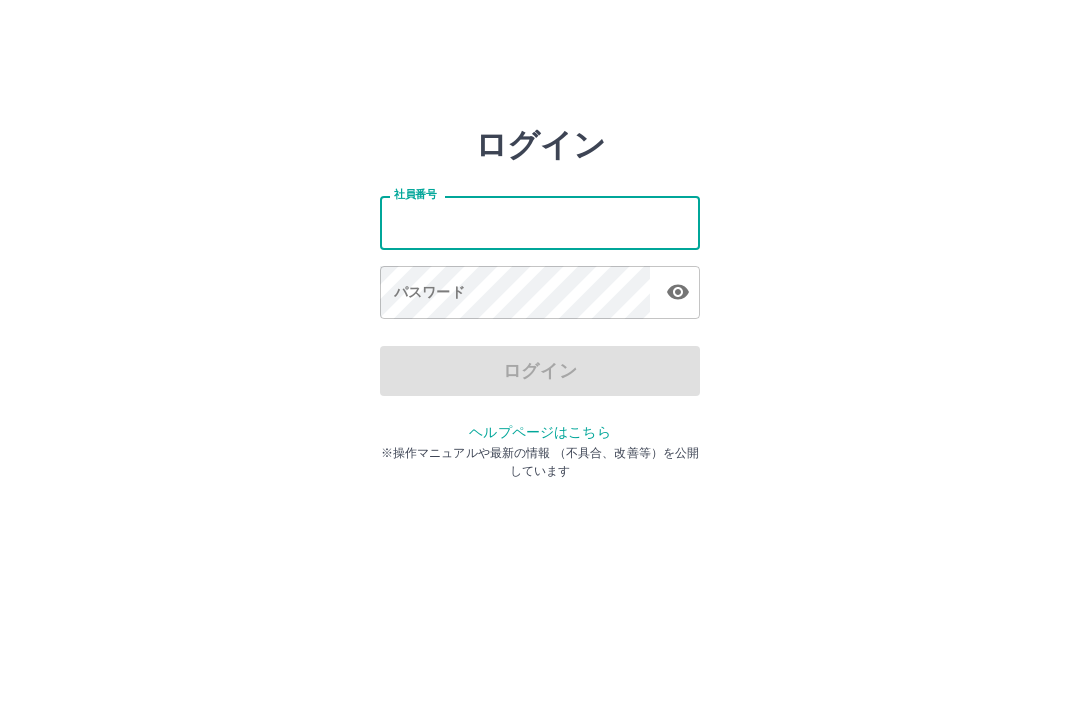 scroll, scrollTop: 0, scrollLeft: 0, axis: both 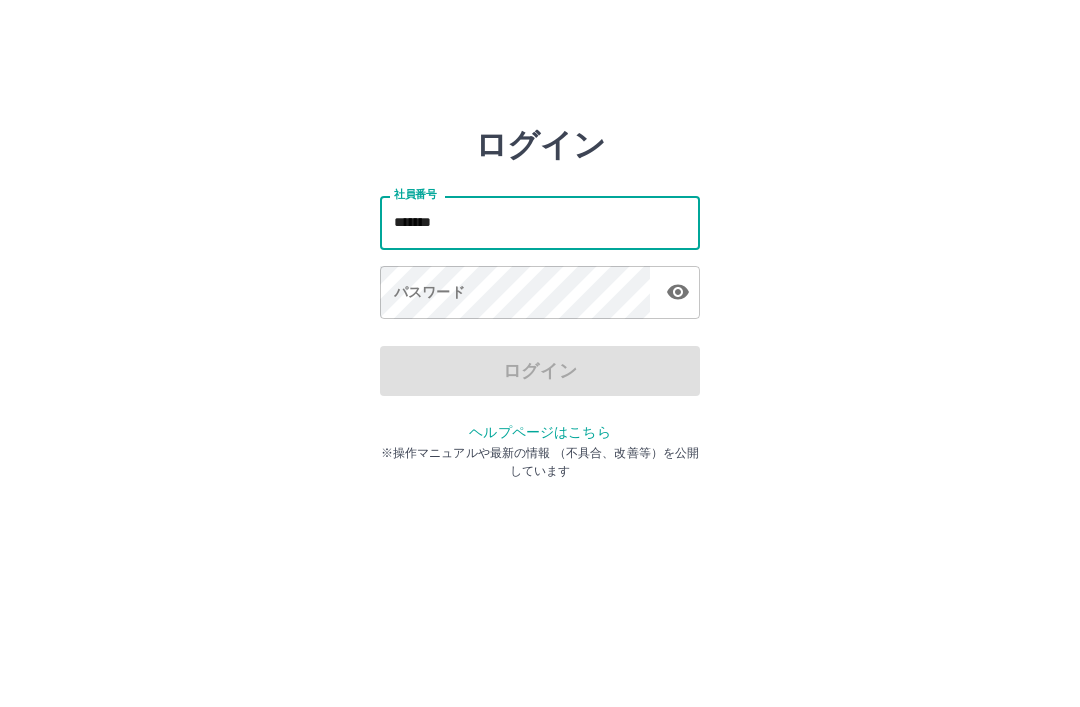 type on "*******" 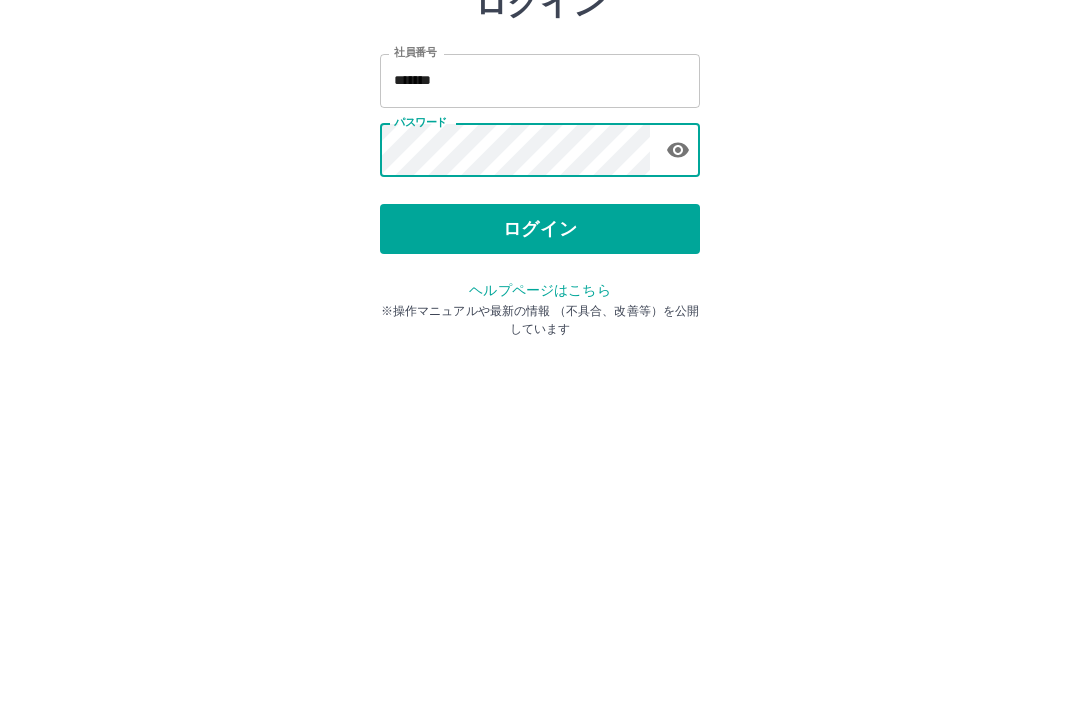 click on "ログイン" at bounding box center (540, 371) 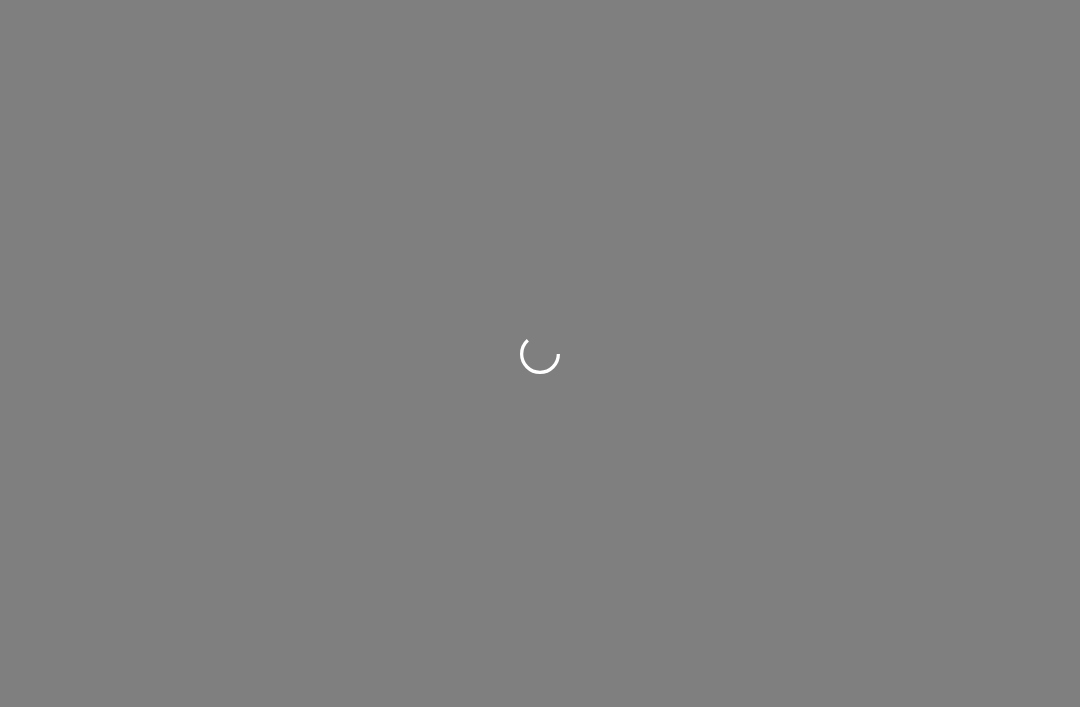 scroll, scrollTop: 0, scrollLeft: 0, axis: both 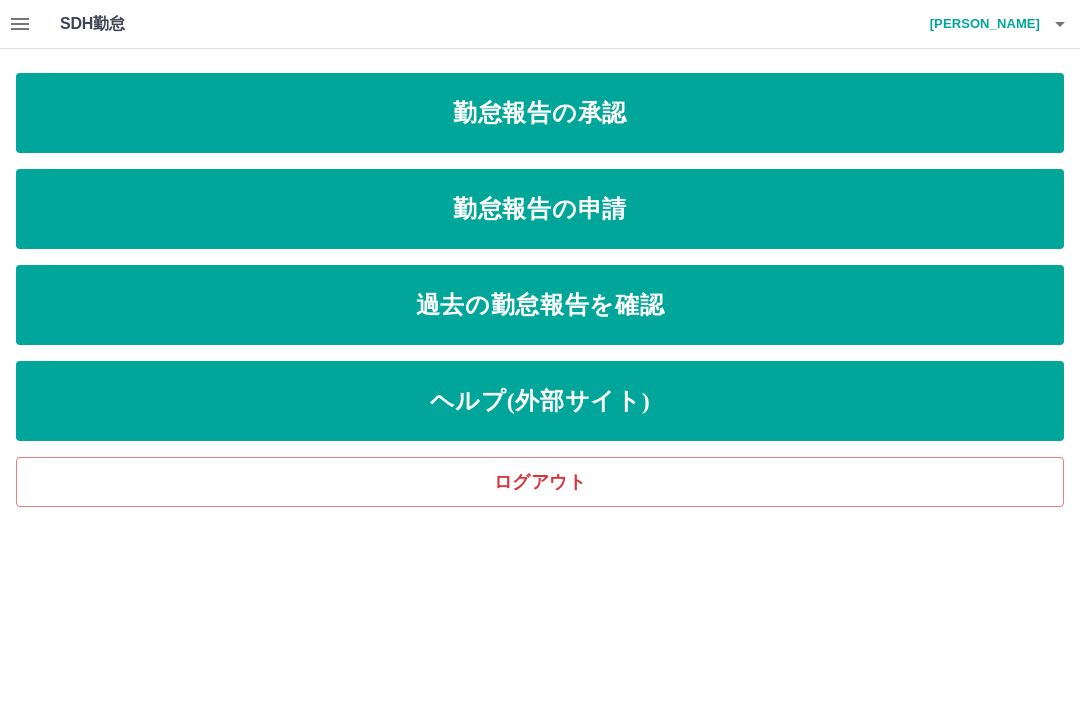 click on "勤怠報告の申請" at bounding box center (540, 209) 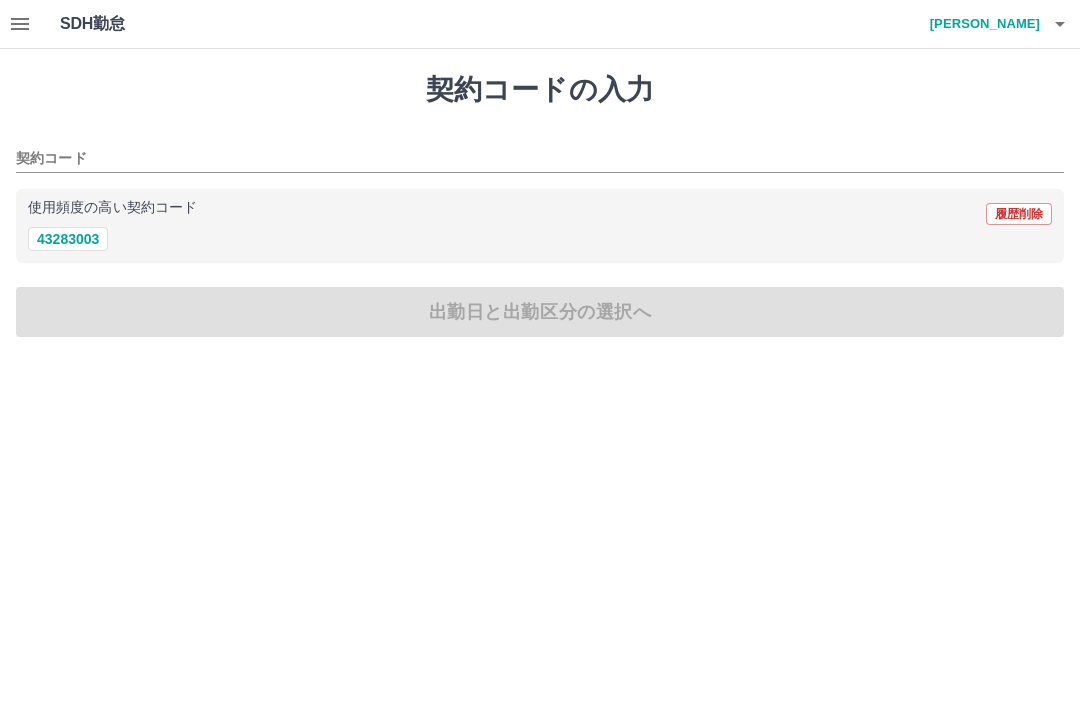 click on "契約コード" at bounding box center [525, 159] 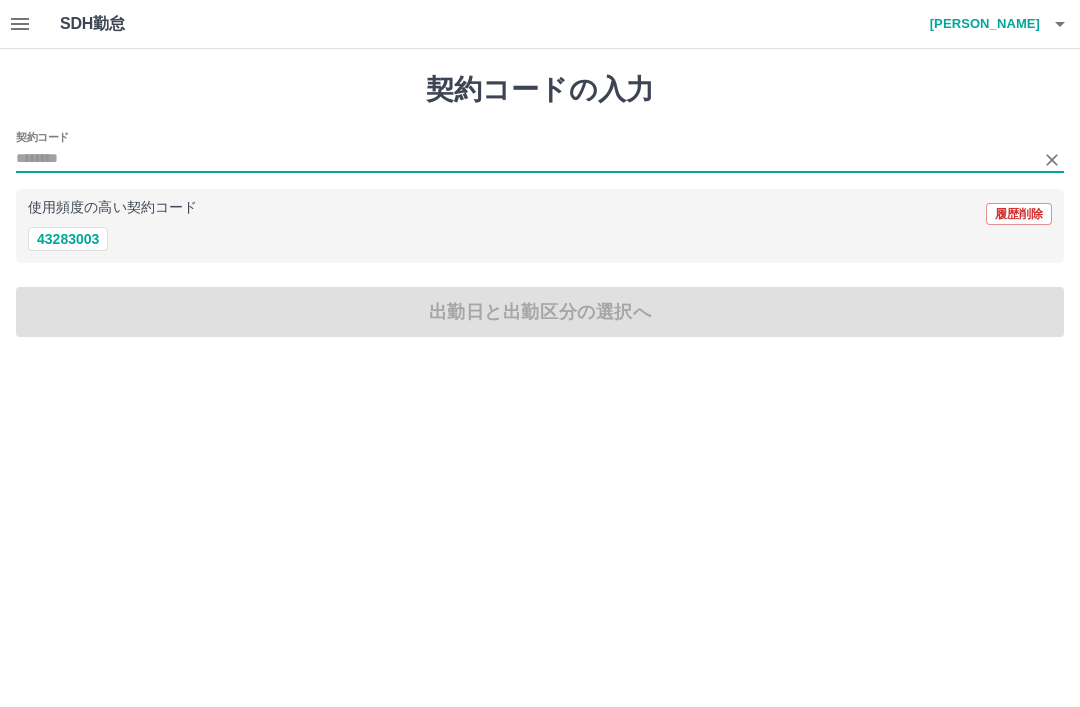 click on "43283003" at bounding box center [68, 239] 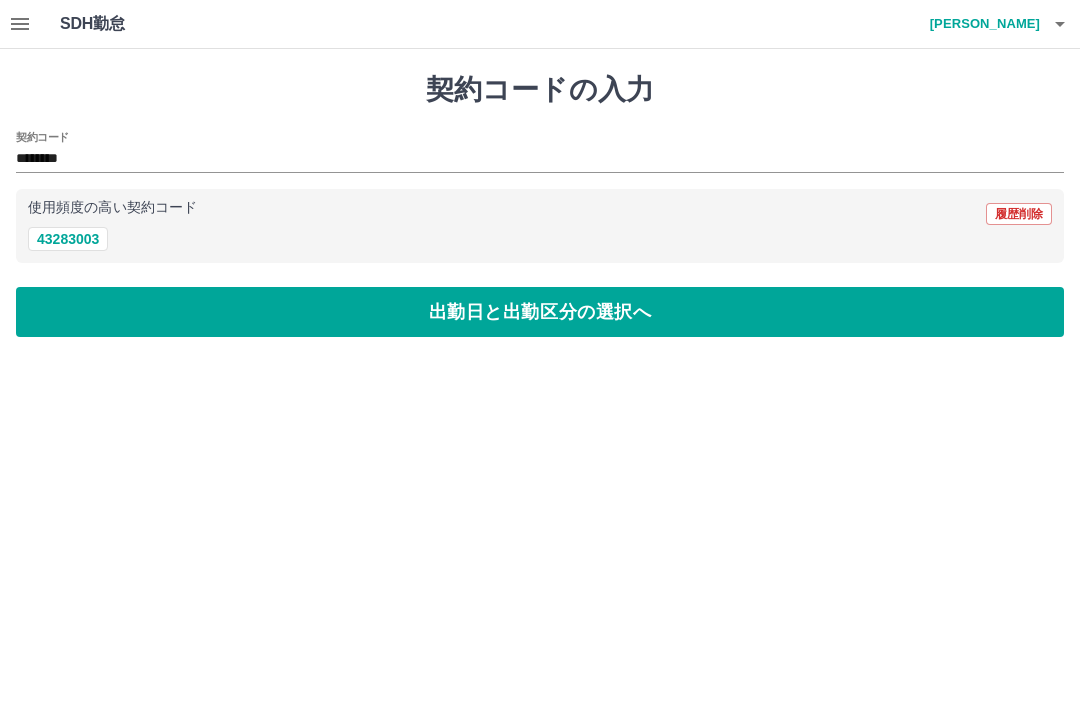 click on "出勤日と出勤区分の選択へ" at bounding box center (540, 312) 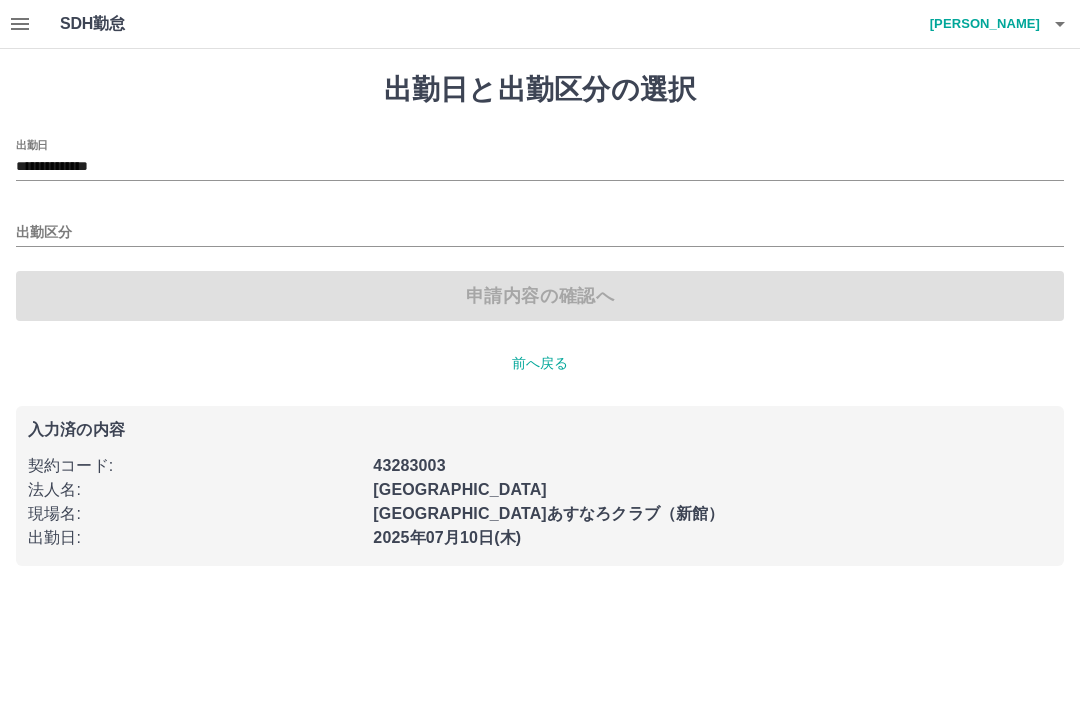 click on "出勤区分" at bounding box center (540, 233) 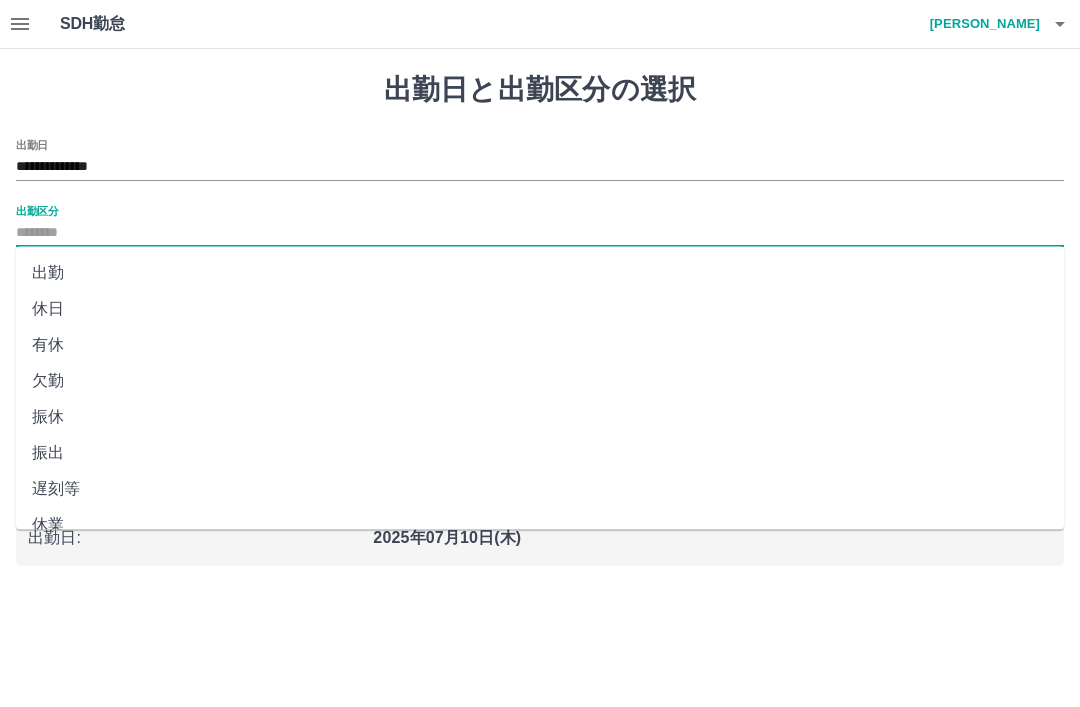 click on "出勤" at bounding box center (540, 273) 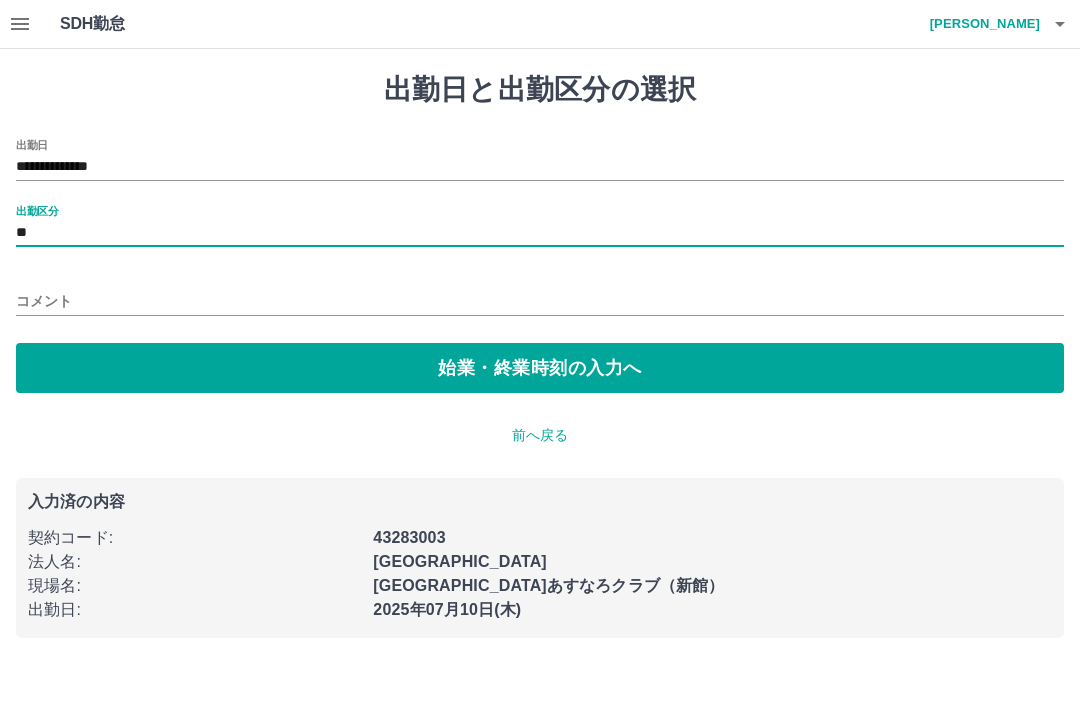 click on "始業・終業時刻の入力へ" at bounding box center (540, 368) 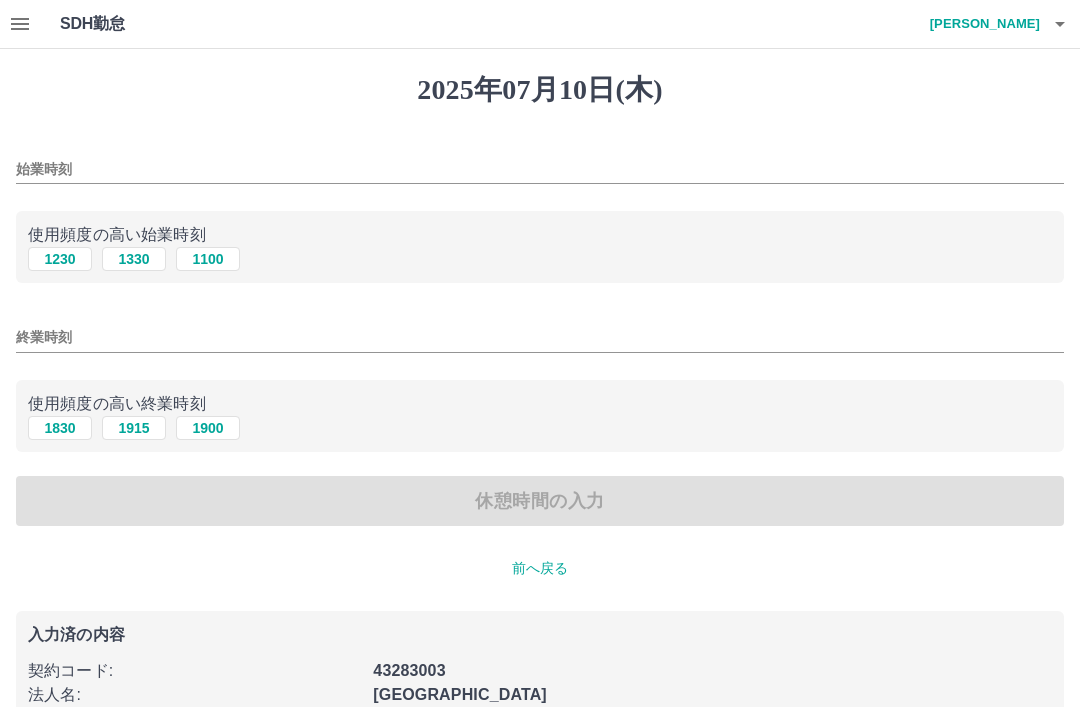 click on "始業時刻" at bounding box center (540, 169) 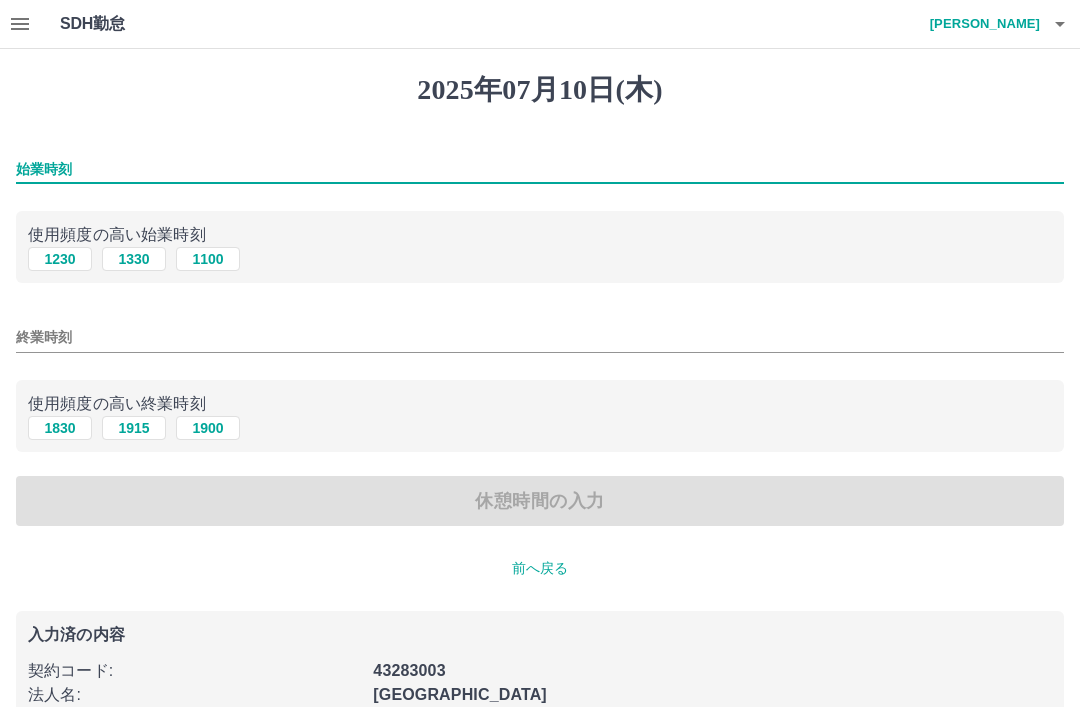 click on "1230" at bounding box center [60, 259] 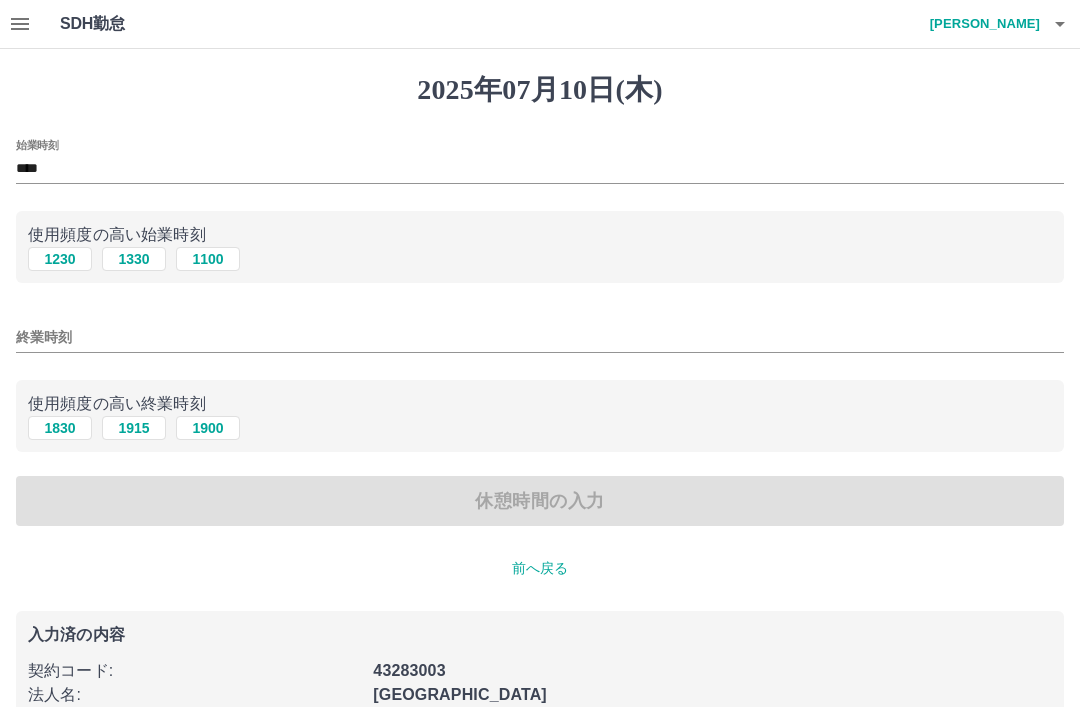 click on "終業時刻" at bounding box center [540, 337] 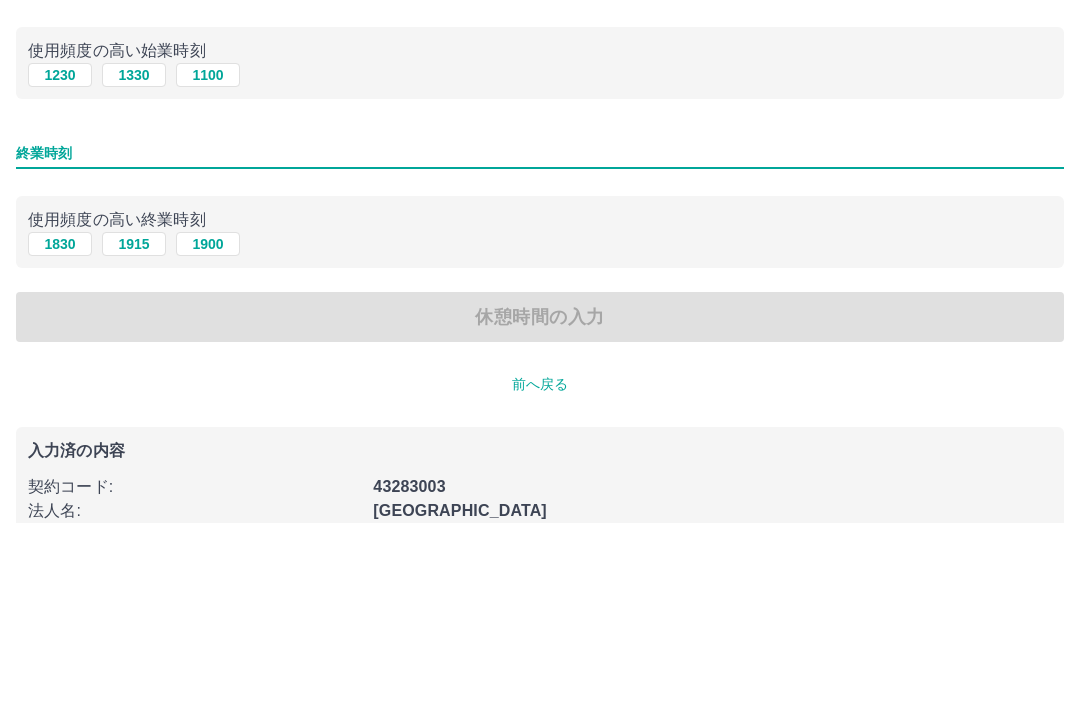 click on "1830" at bounding box center (60, 428) 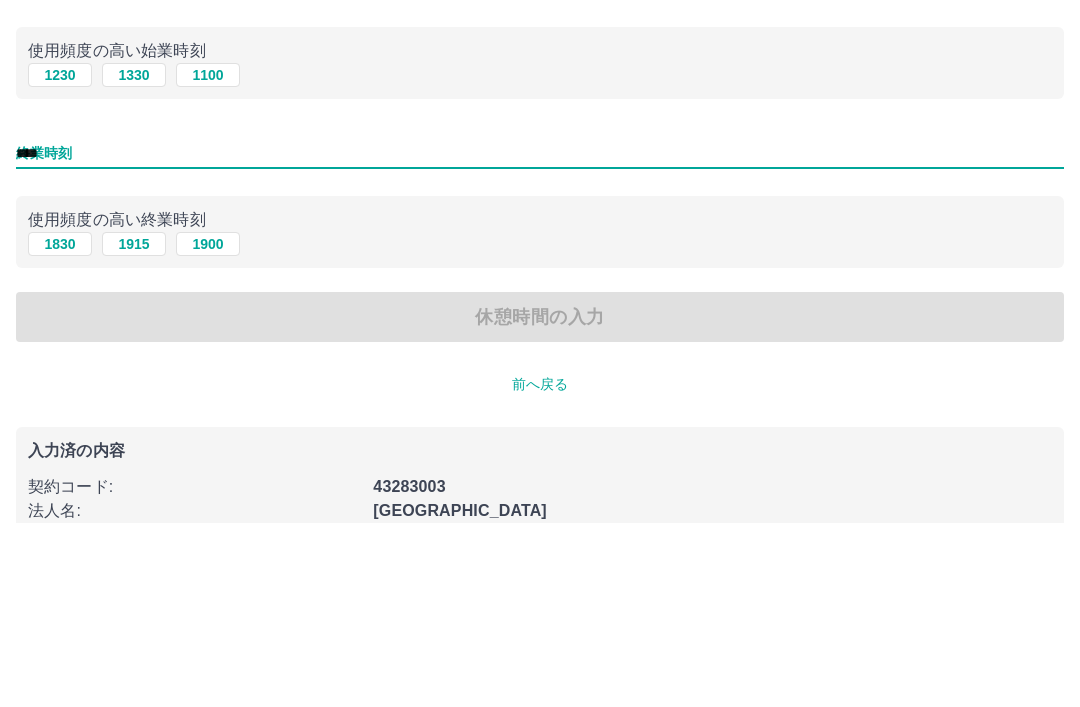 scroll, scrollTop: 114, scrollLeft: 0, axis: vertical 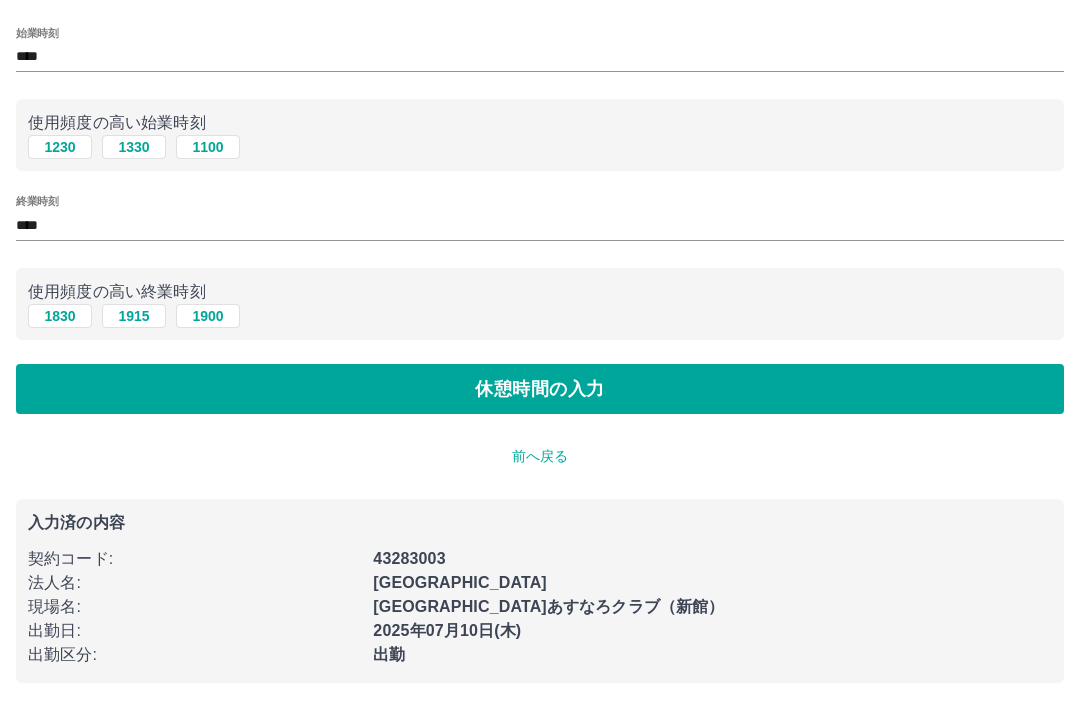 click on "休憩時間の入力" at bounding box center [540, 389] 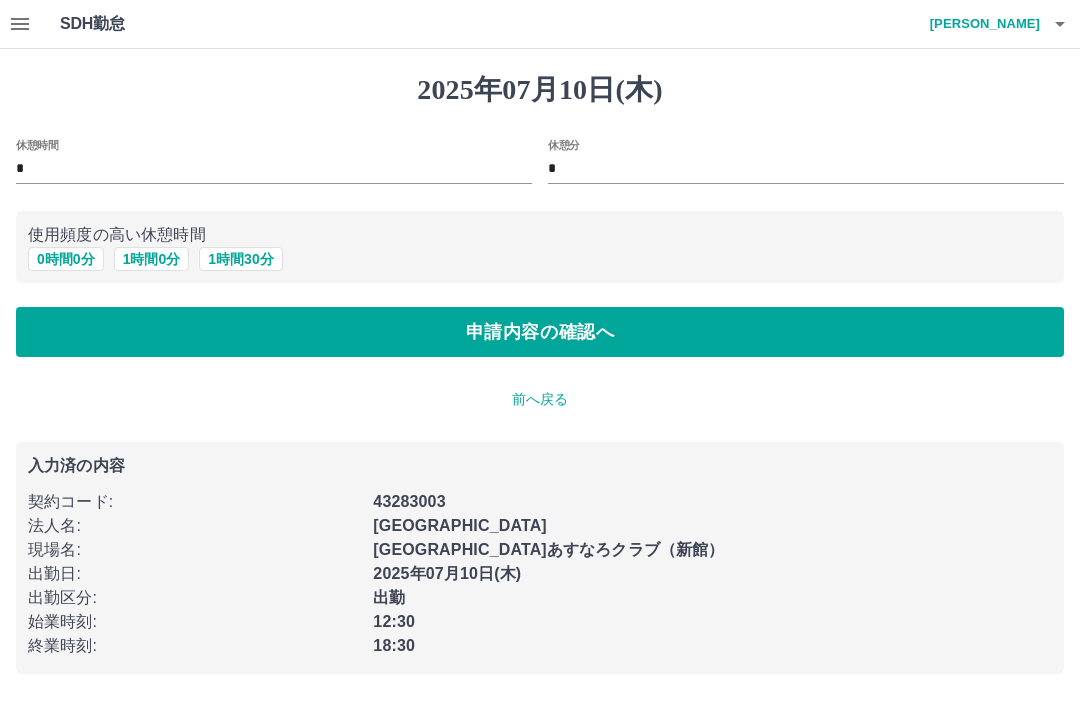 scroll, scrollTop: 0, scrollLeft: 0, axis: both 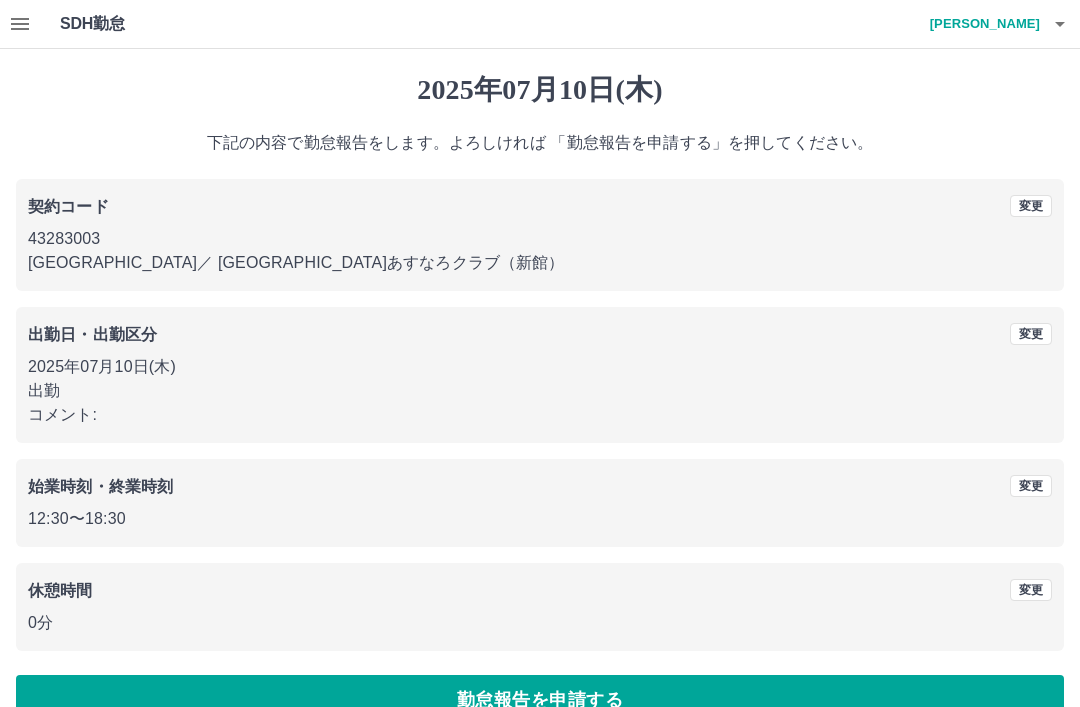 click on "勤怠報告を申請する" at bounding box center (540, 700) 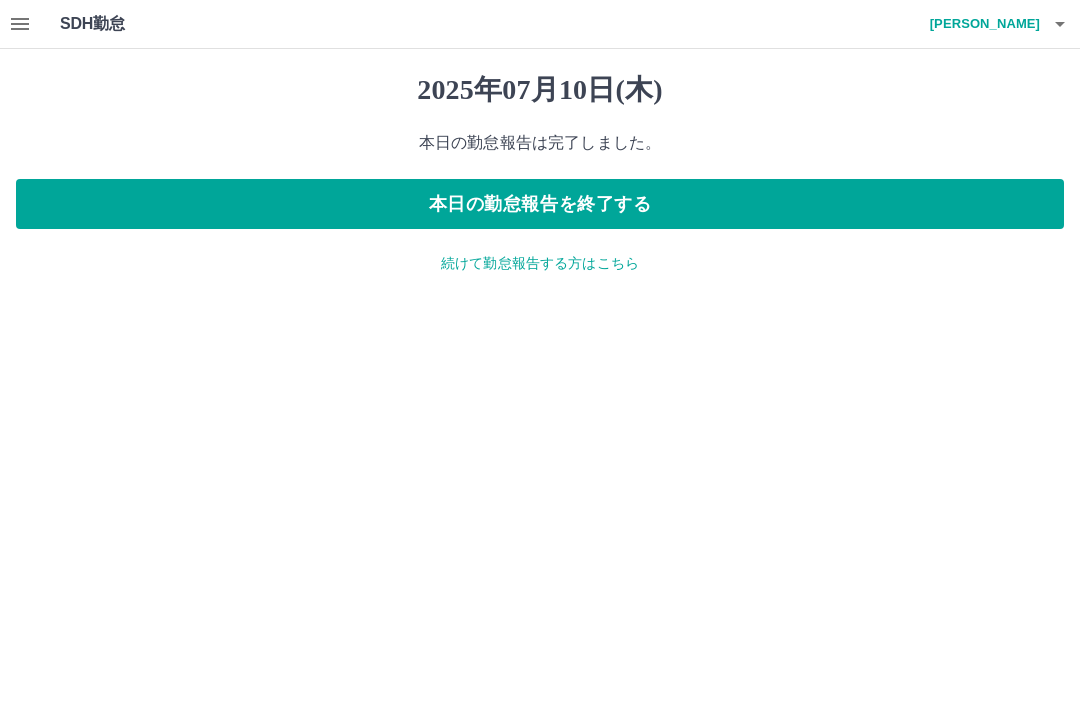 click on "本日の勤怠報告を終了する" at bounding box center (540, 204) 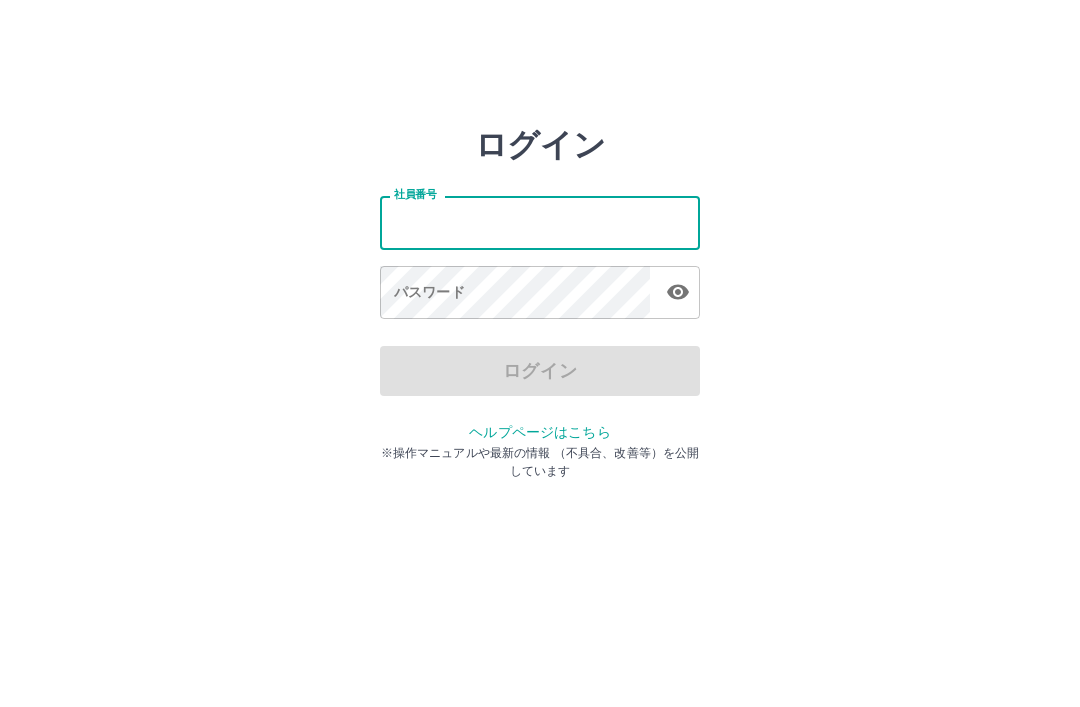 scroll, scrollTop: 0, scrollLeft: 0, axis: both 